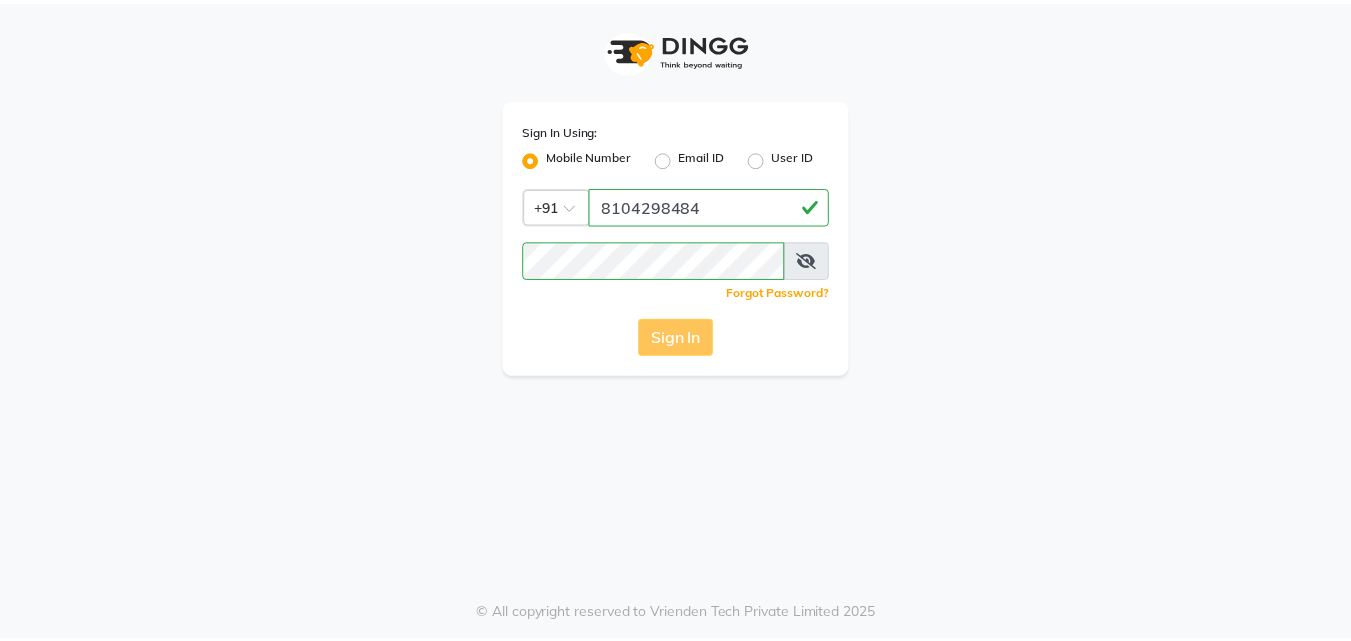 scroll, scrollTop: 0, scrollLeft: 0, axis: both 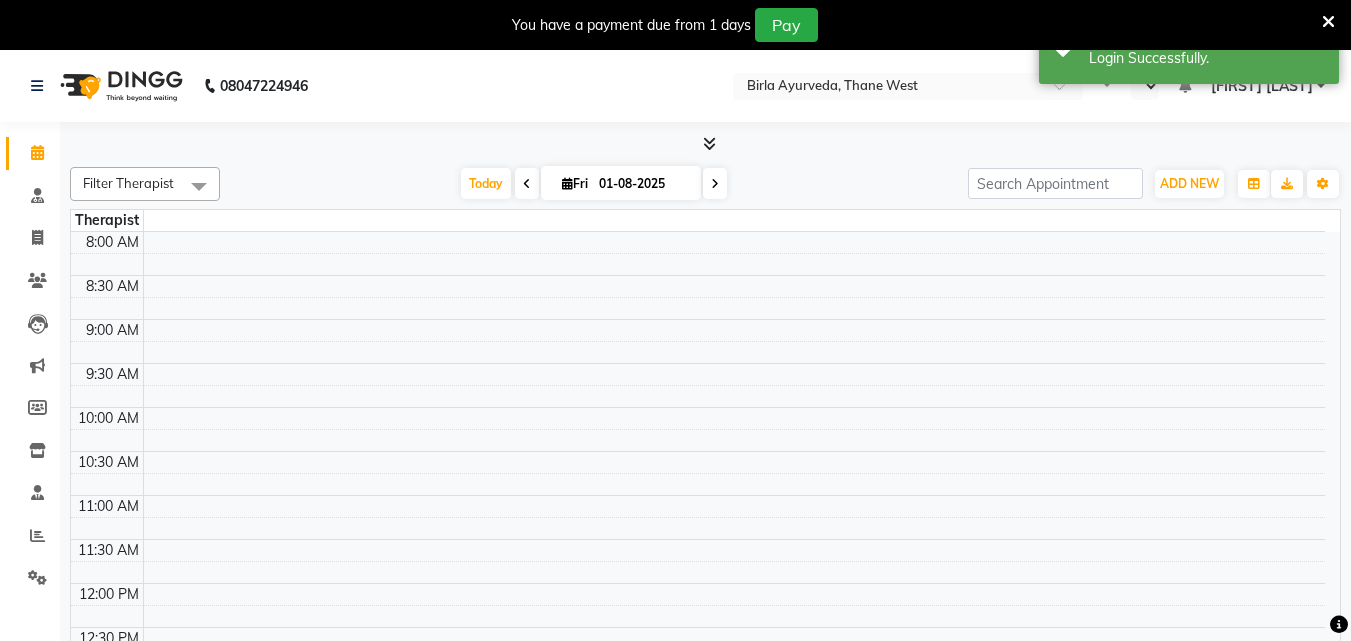 select on "en" 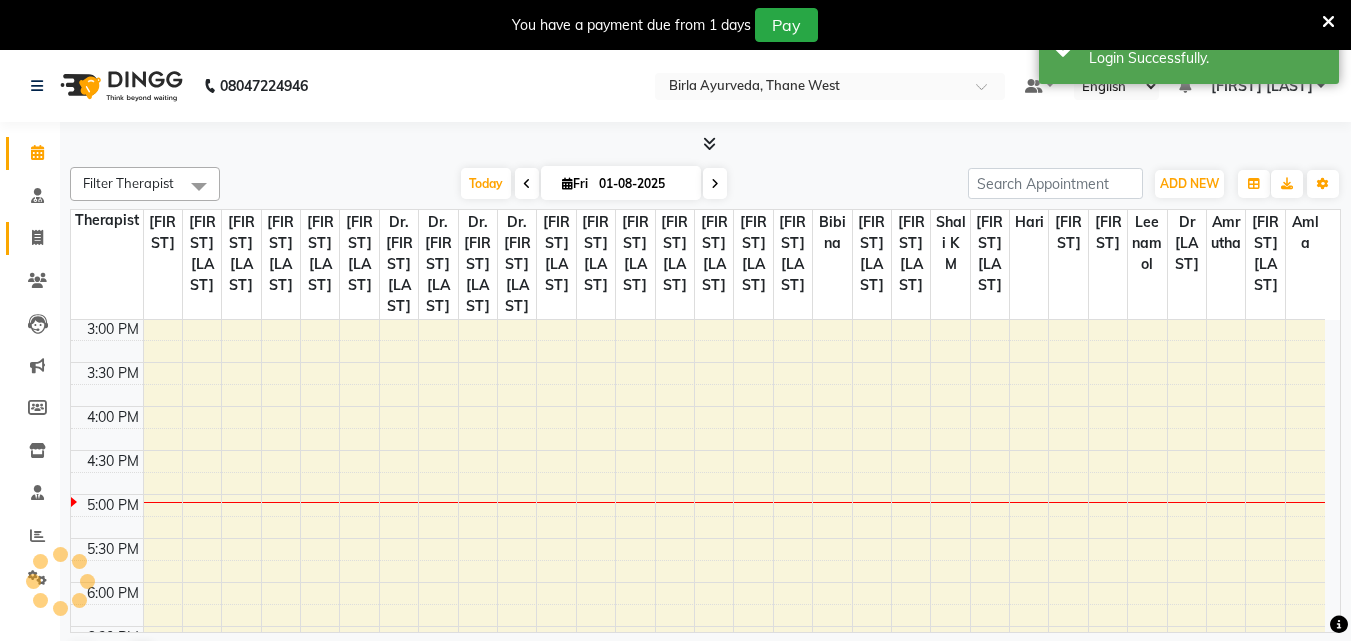 scroll, scrollTop: 0, scrollLeft: 0, axis: both 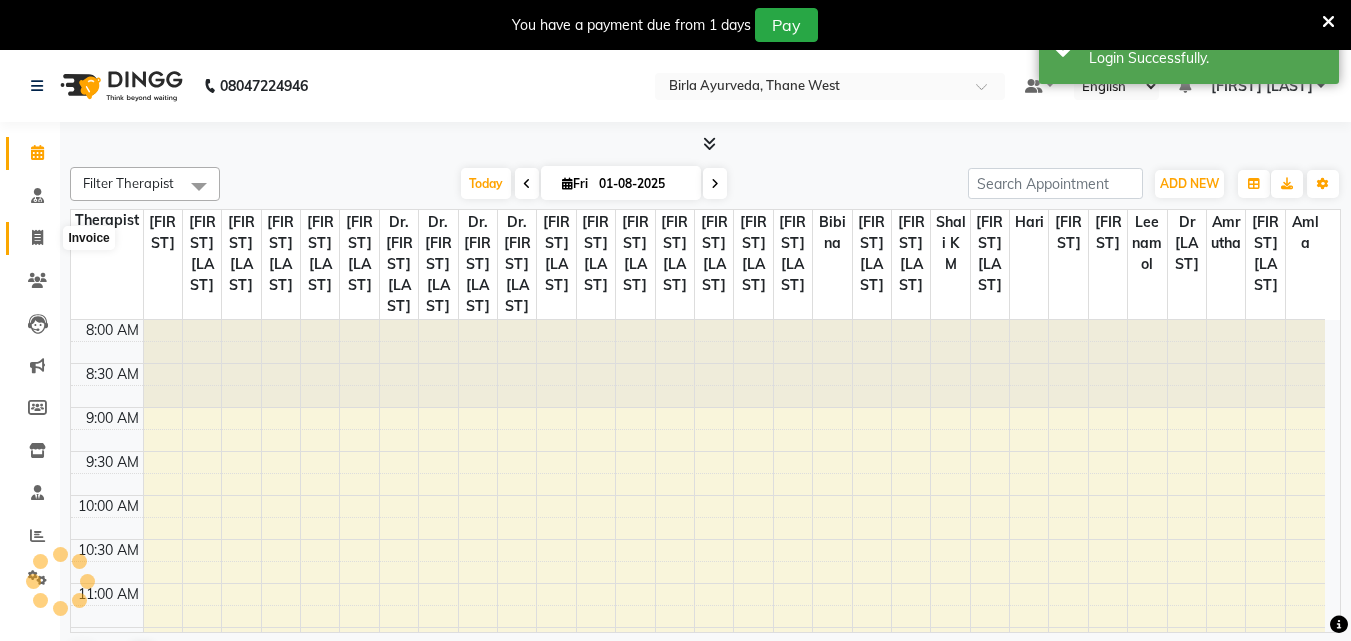 click 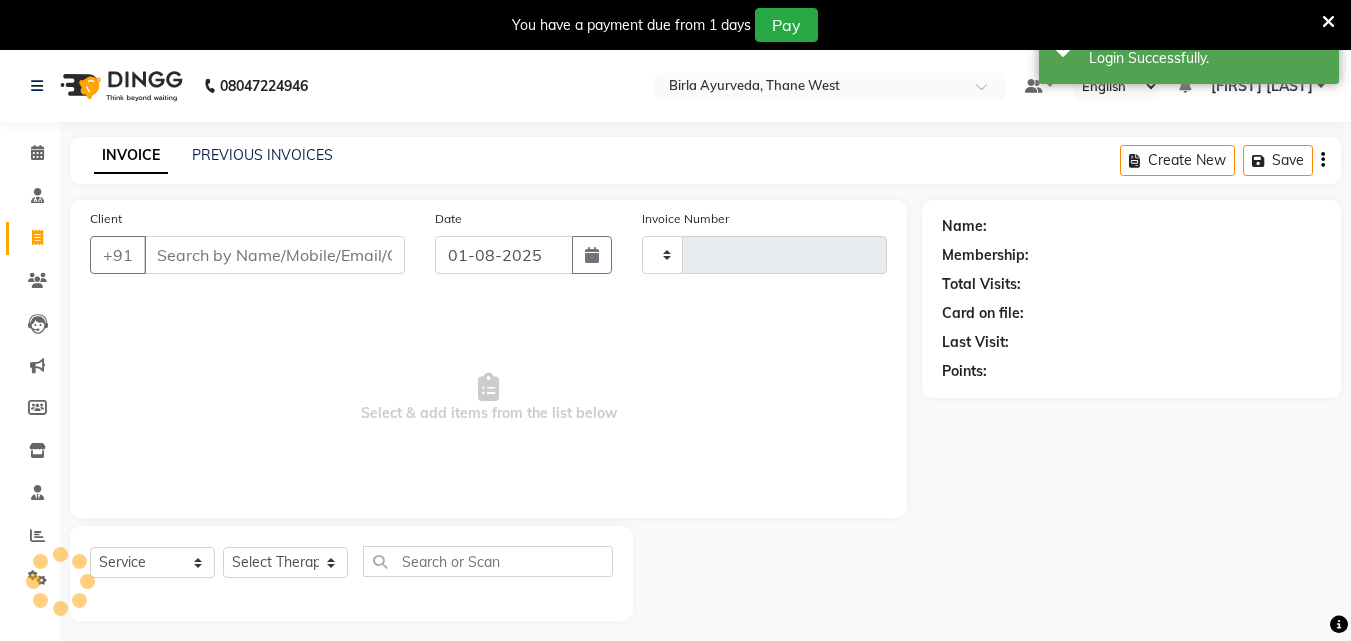 type on "0146" 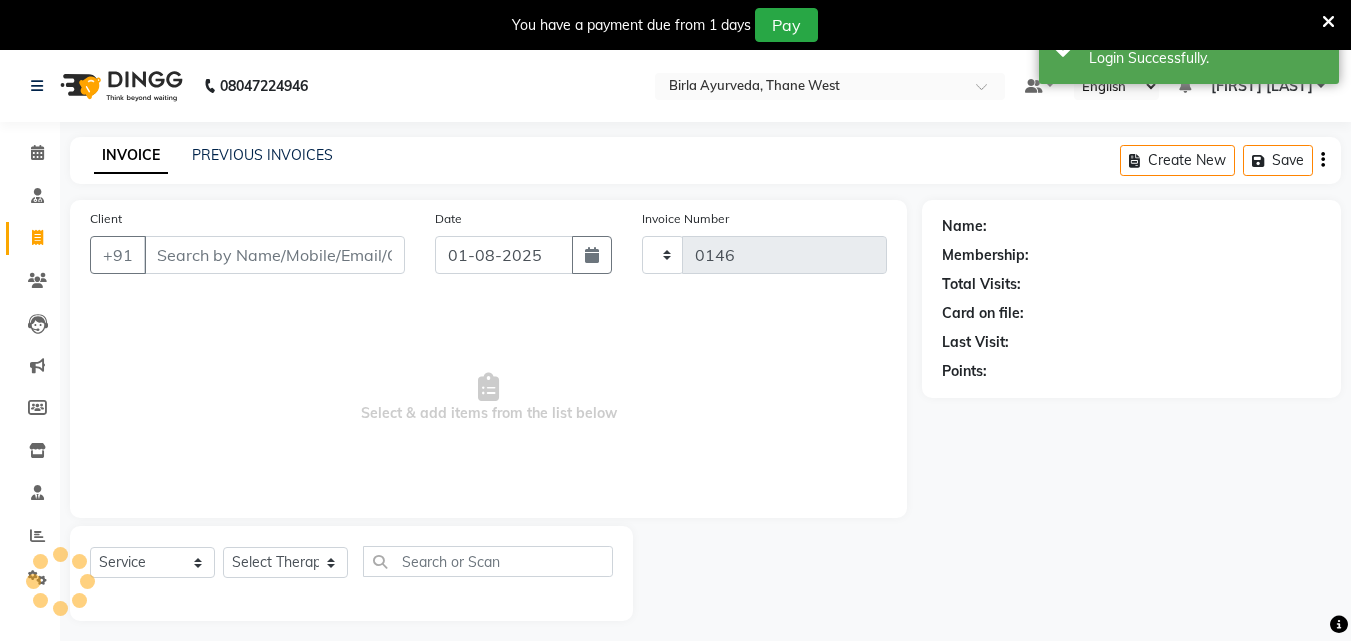 select on "6810" 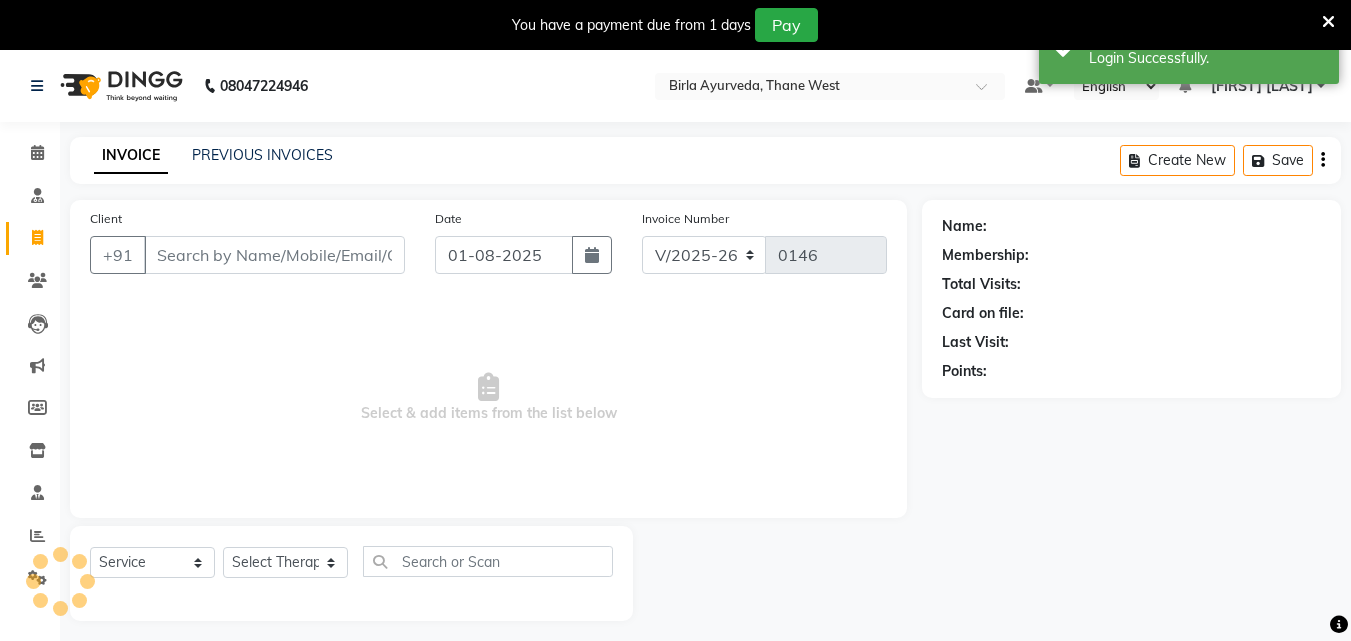 click on "Client" at bounding box center (274, 255) 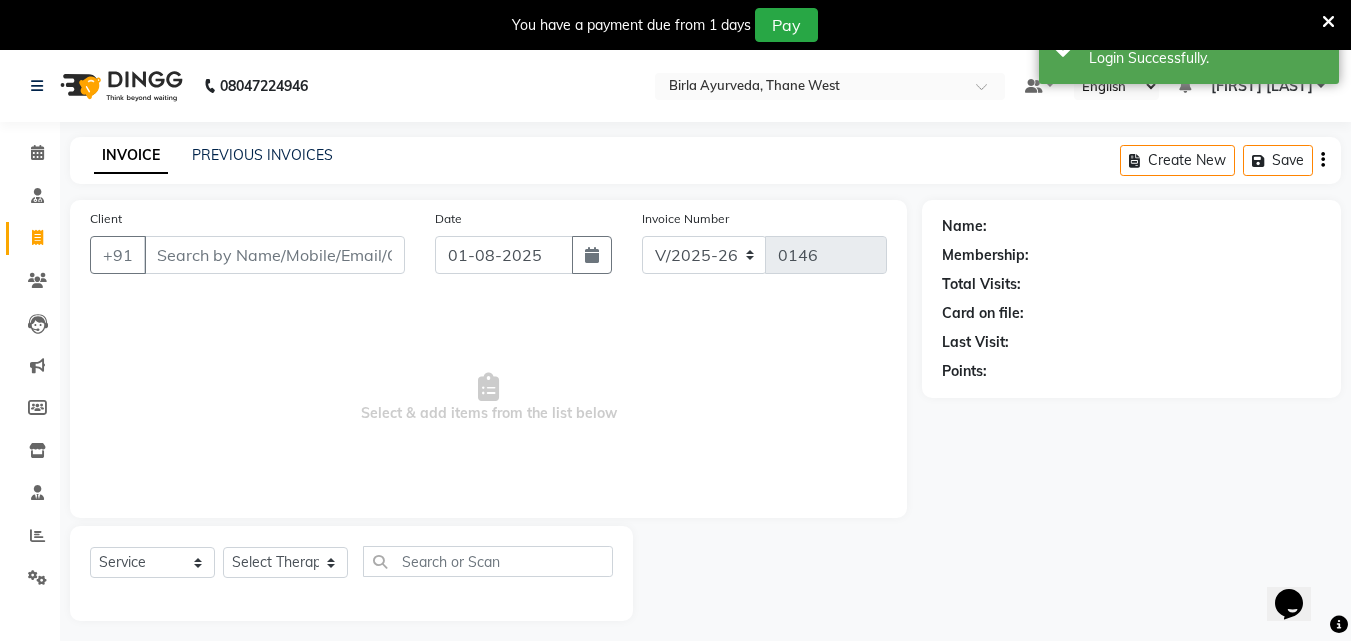 scroll, scrollTop: 0, scrollLeft: 0, axis: both 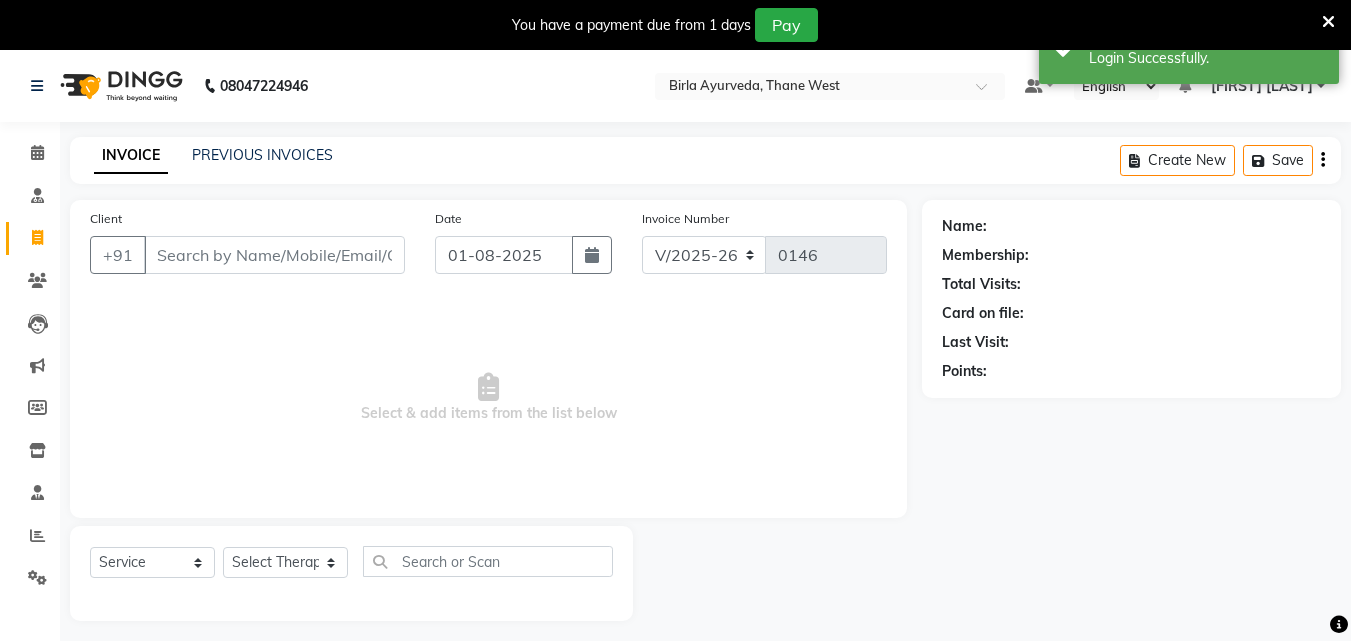 click on "Client" at bounding box center (274, 255) 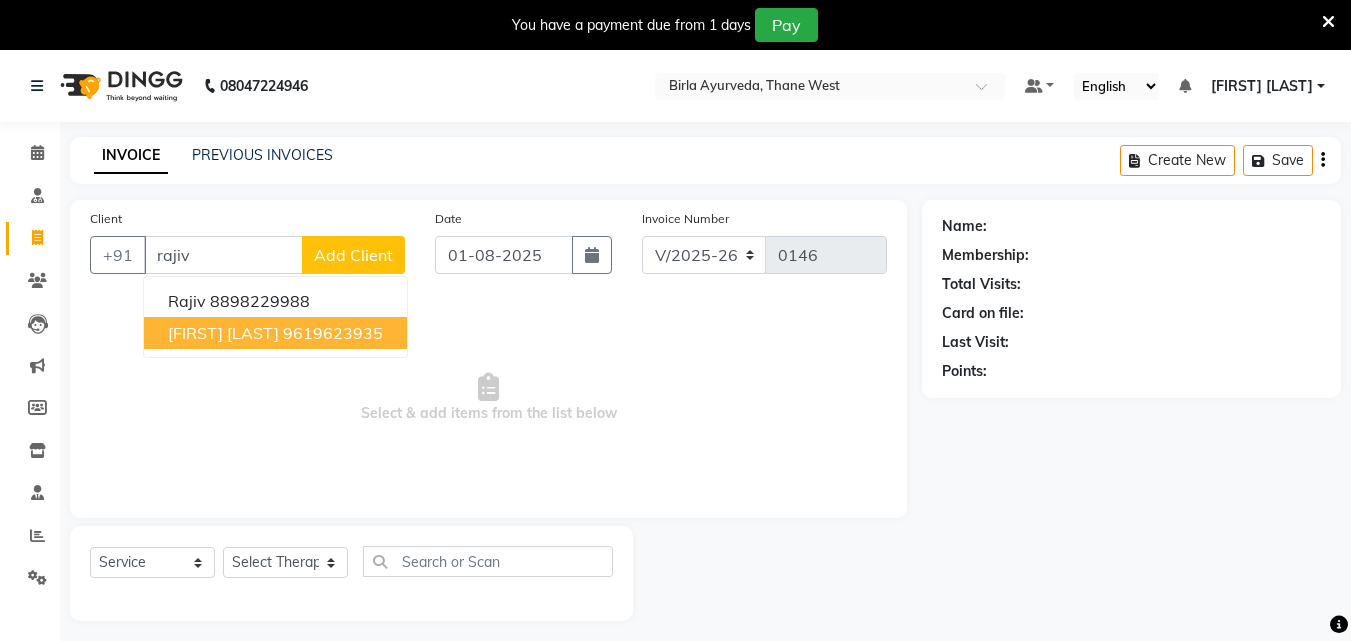 click on "Rajiv Sane" at bounding box center (223, 333) 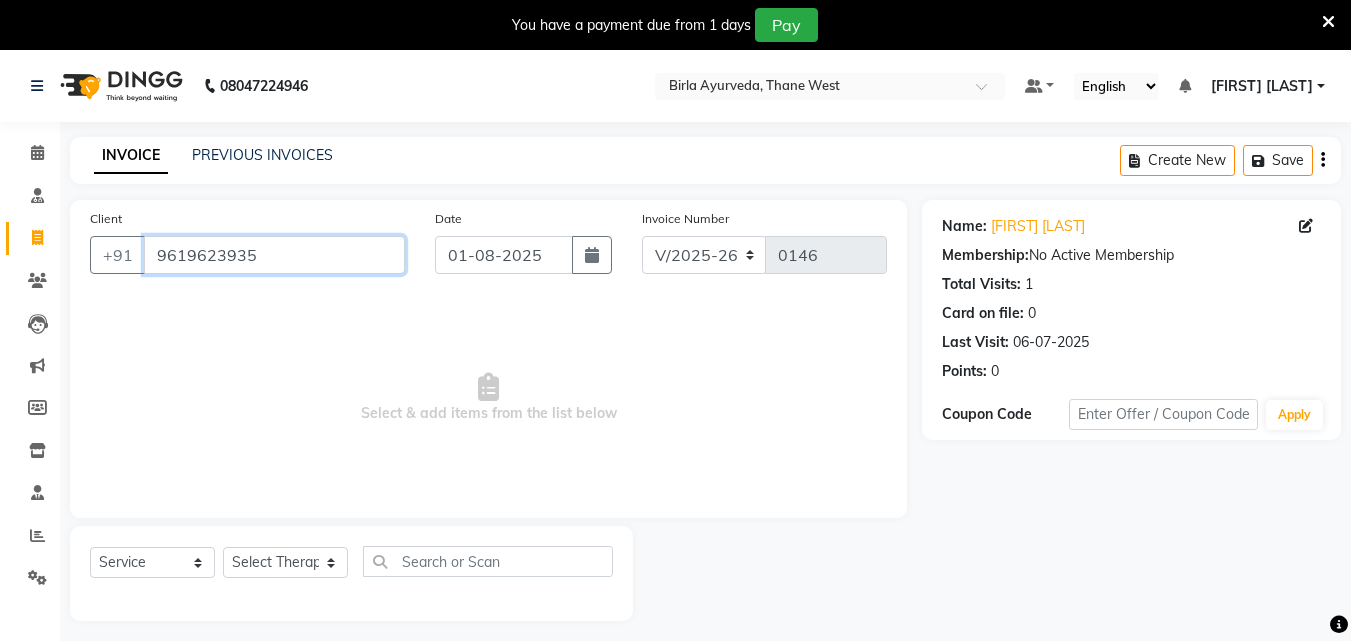 click on "9619623935" at bounding box center [274, 255] 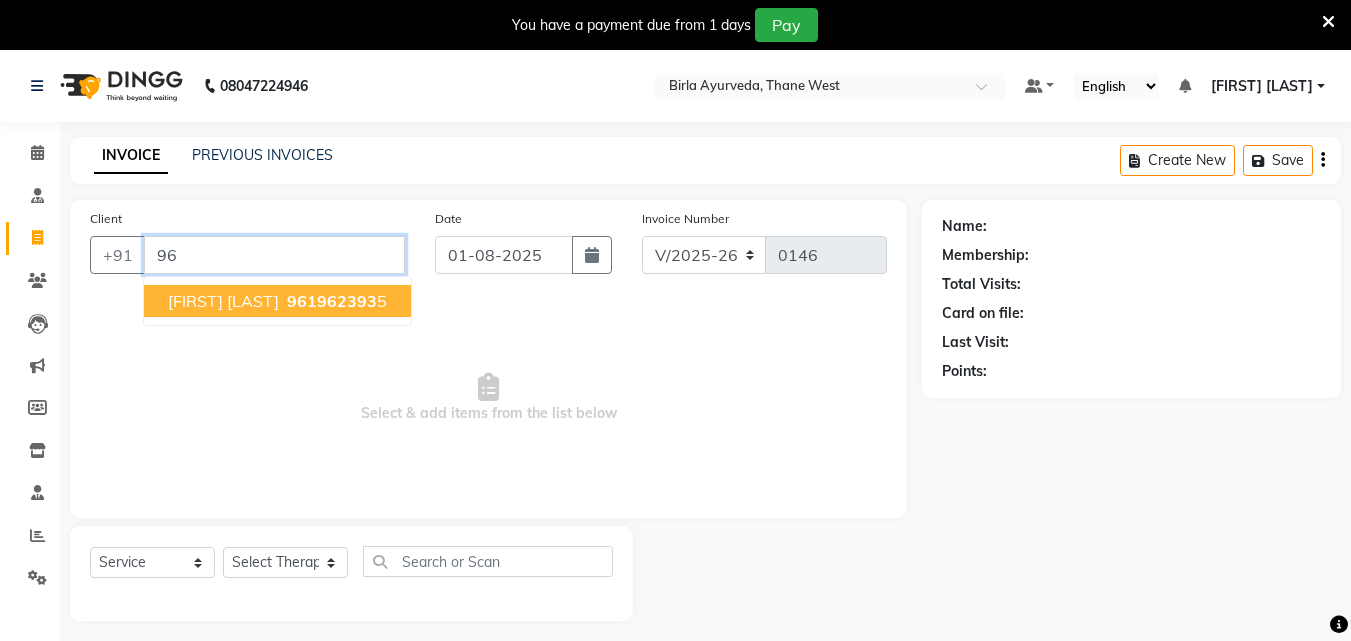 type on "9" 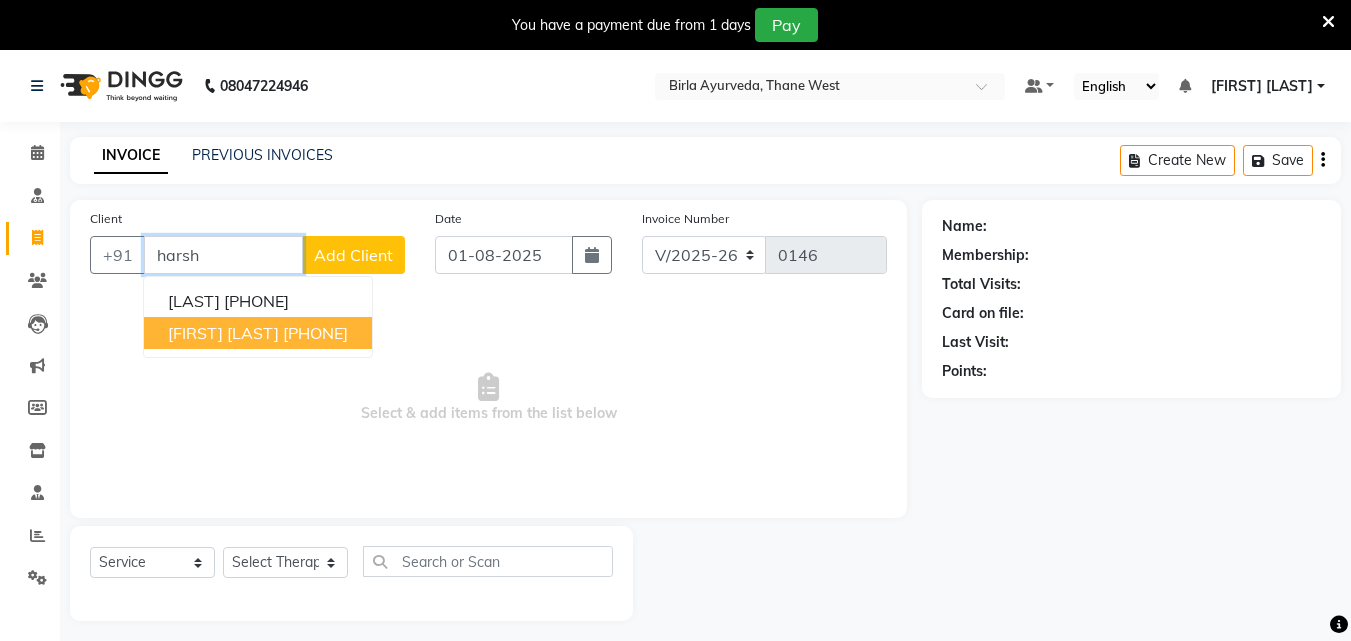 click on "[FIRST] [LAST]" at bounding box center [223, 333] 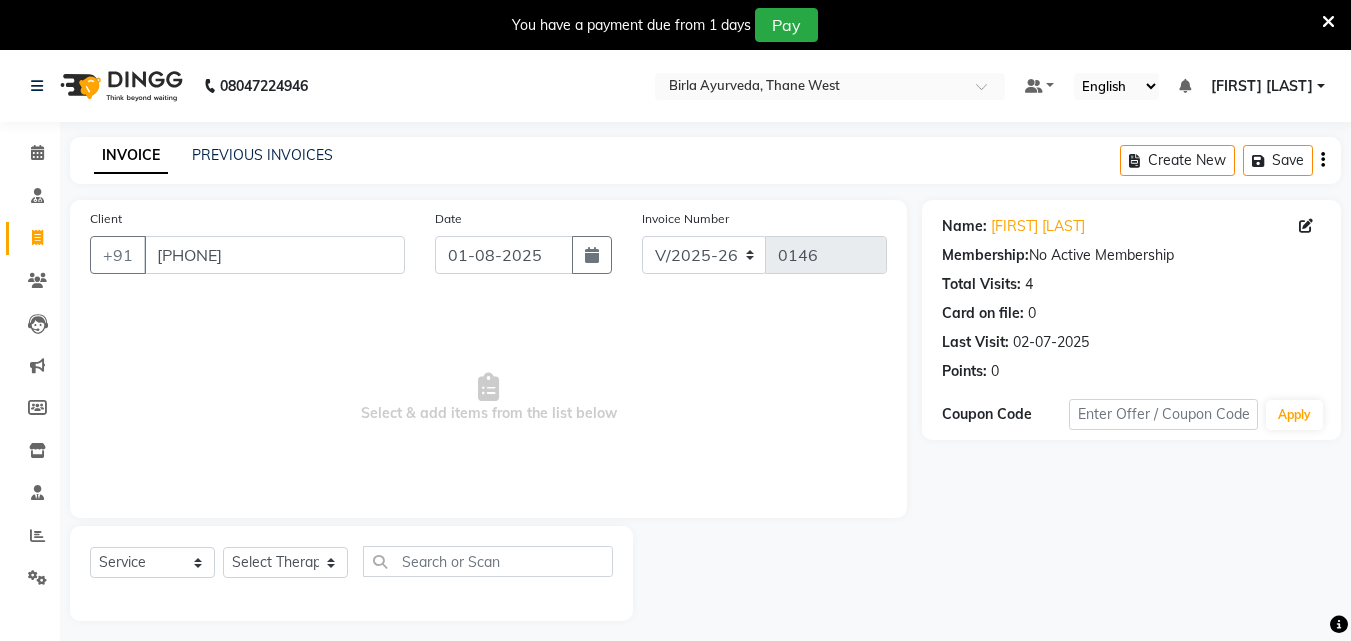 scroll, scrollTop: 50, scrollLeft: 0, axis: vertical 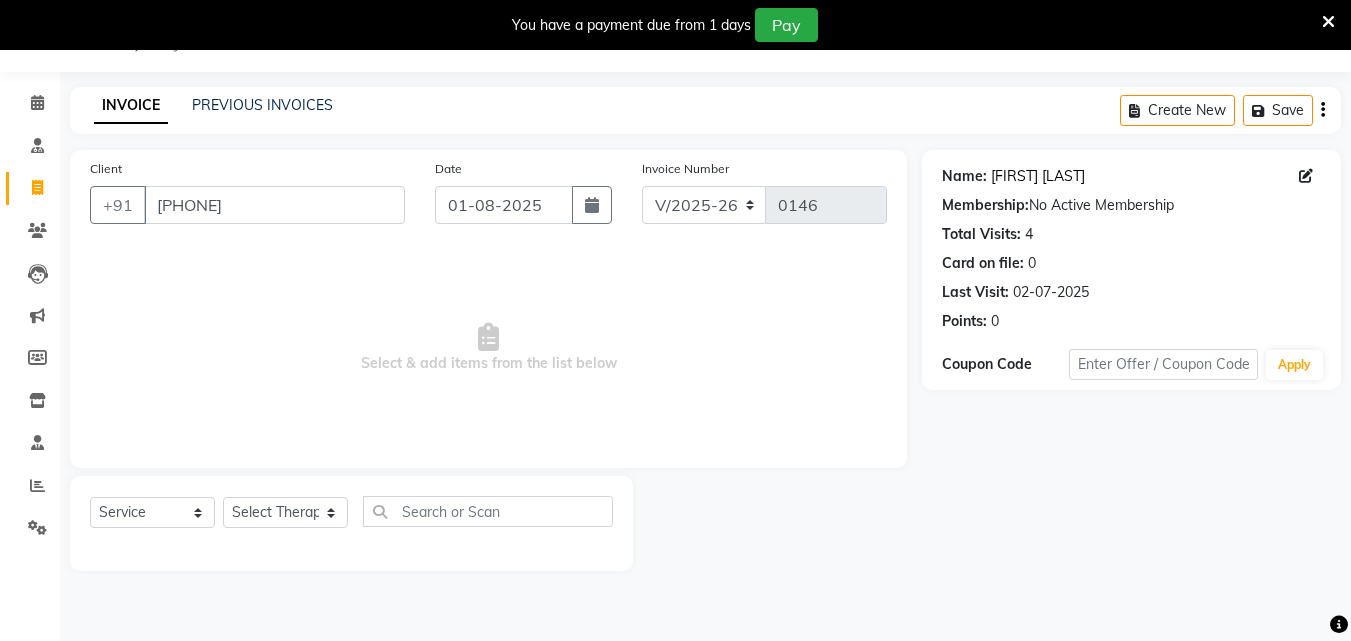 click on "[FIRST] [LAST]" 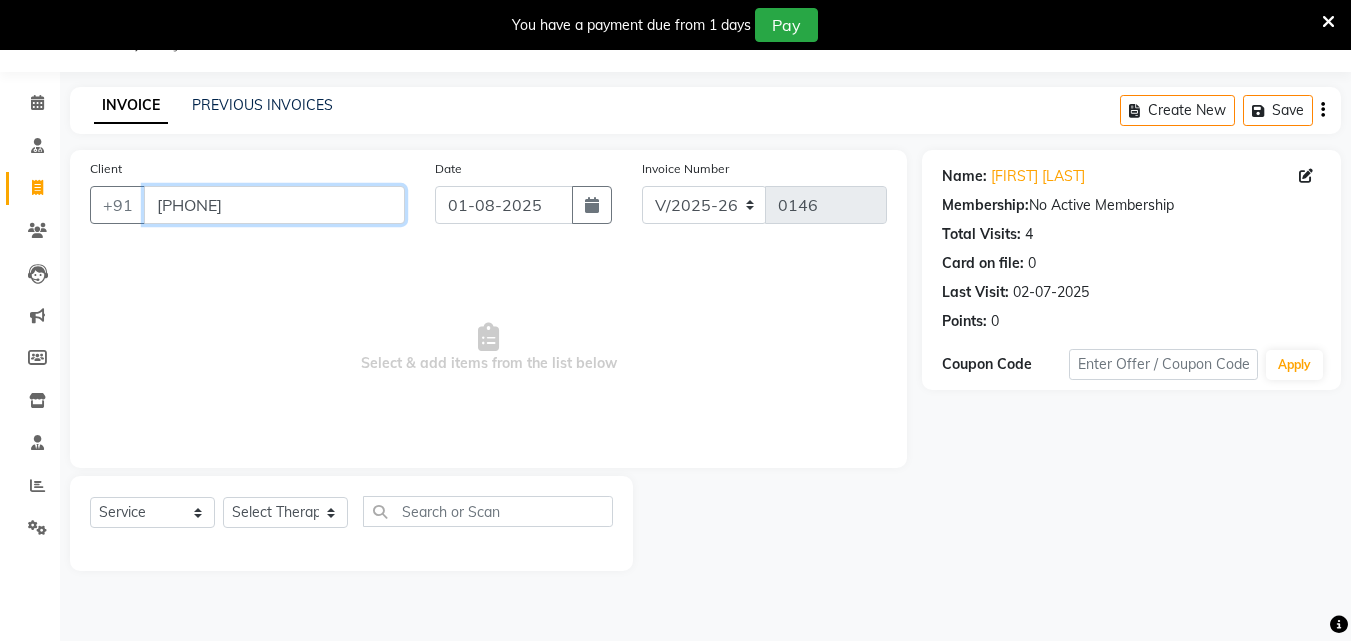 click on "[PHONE]" at bounding box center (274, 205) 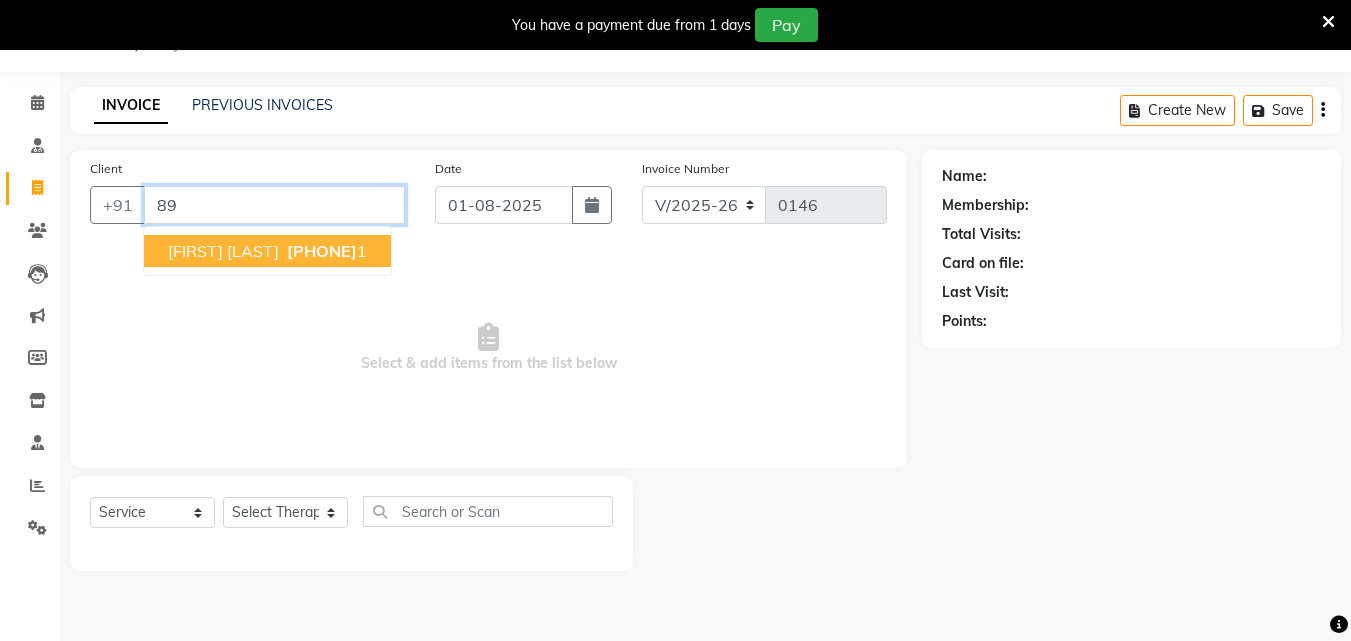 type on "8" 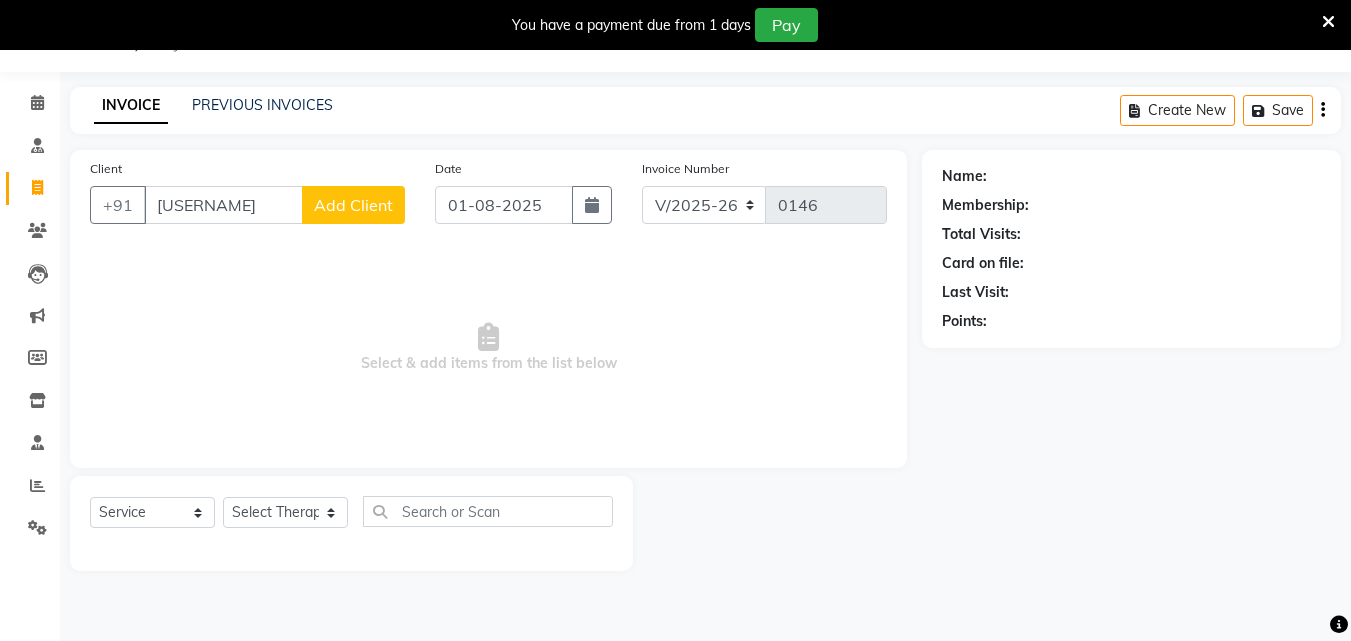 click on "Select & add items from the list below" at bounding box center [488, 348] 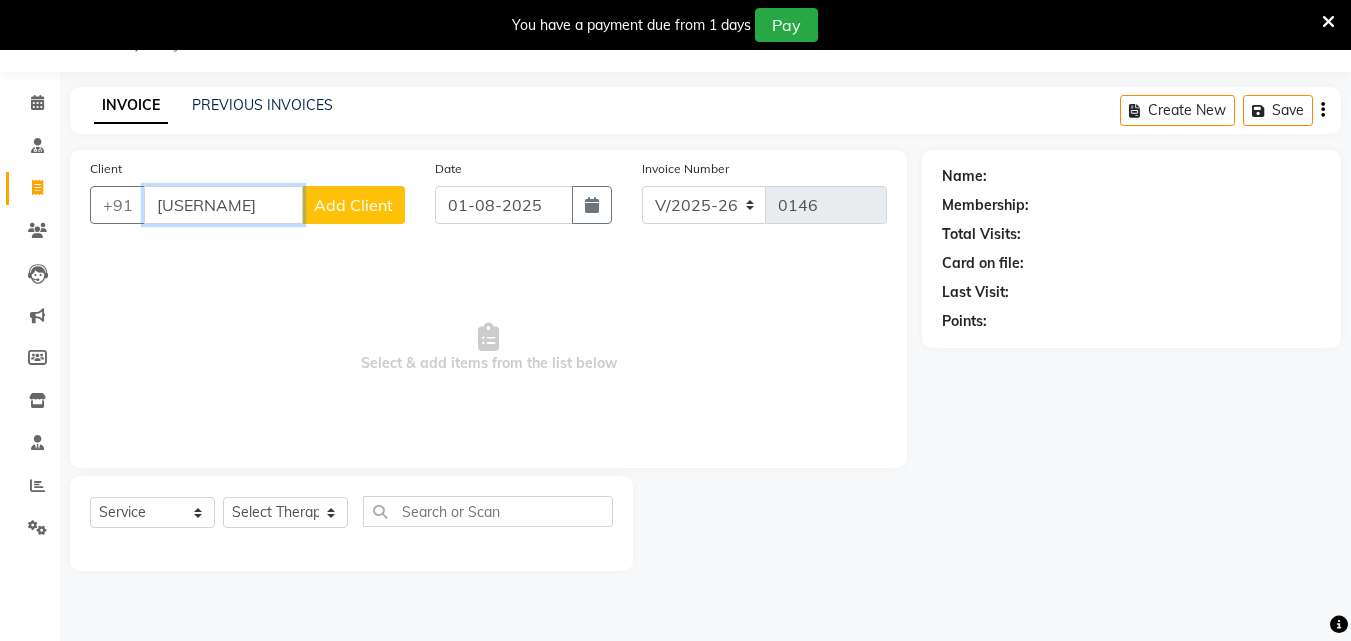 click on "swanandf" at bounding box center [223, 205] 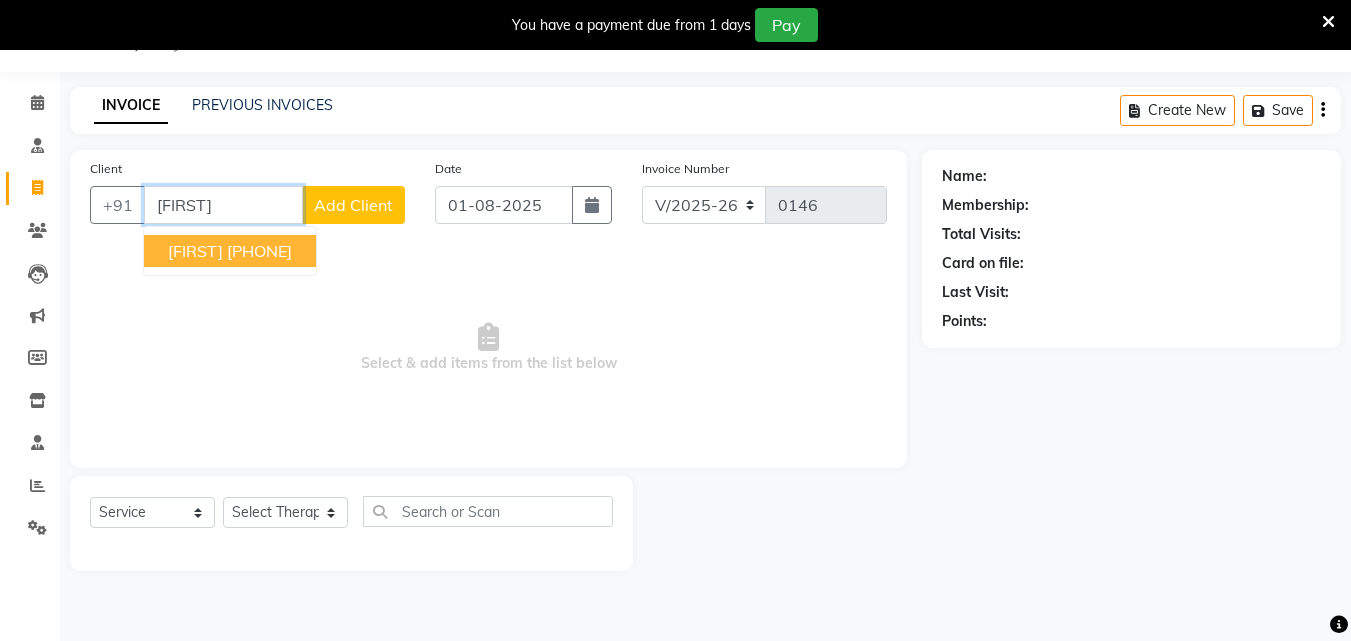 click on "[PHONE]" at bounding box center (259, 251) 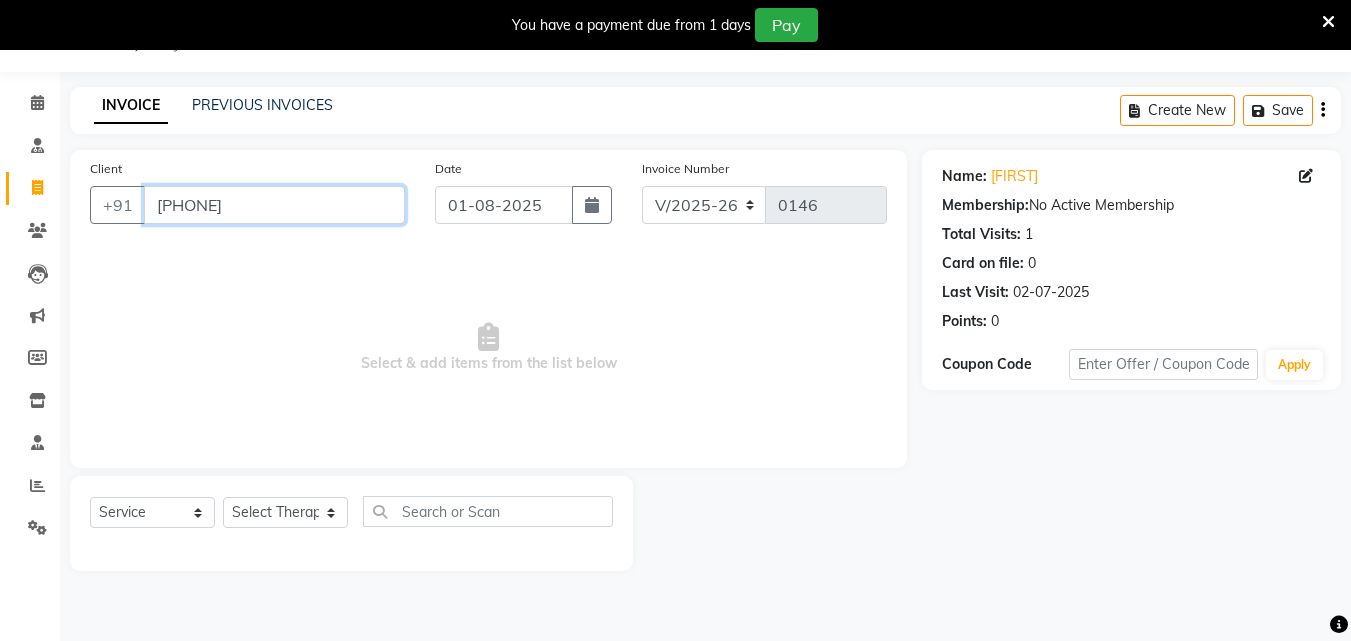 click on "[PHONE]" at bounding box center [274, 205] 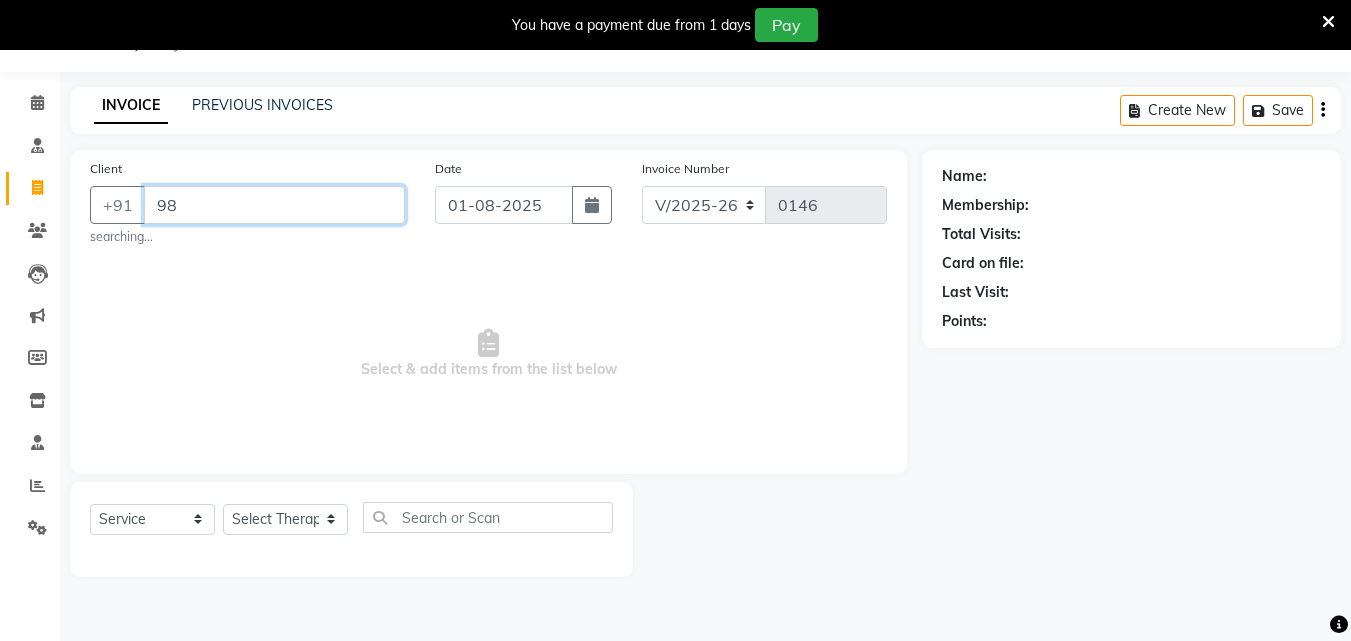 type on "9" 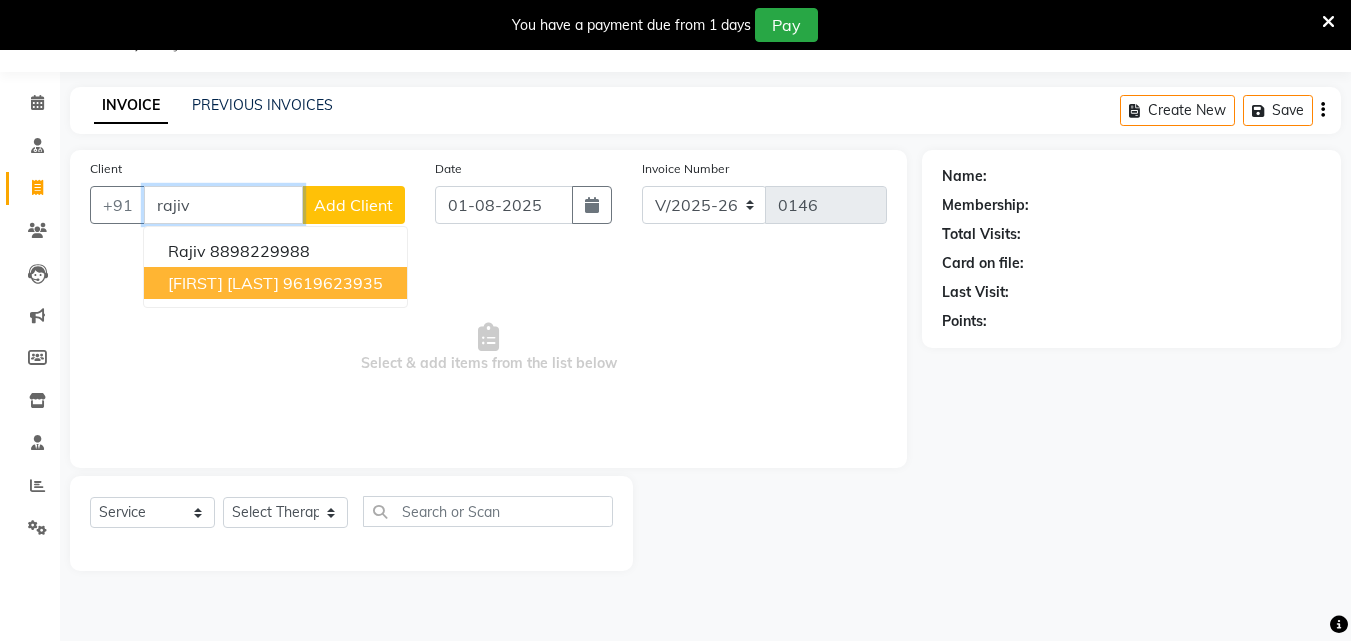 click on "9619623935" at bounding box center (333, 283) 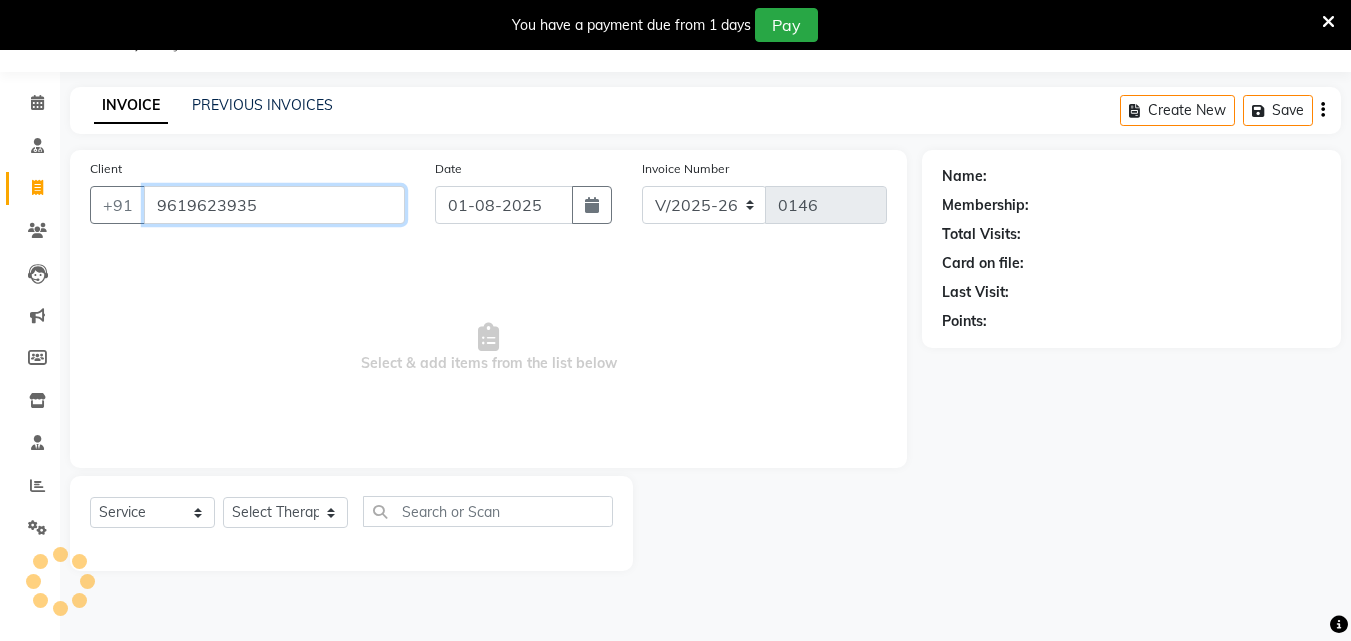 type on "9619623935" 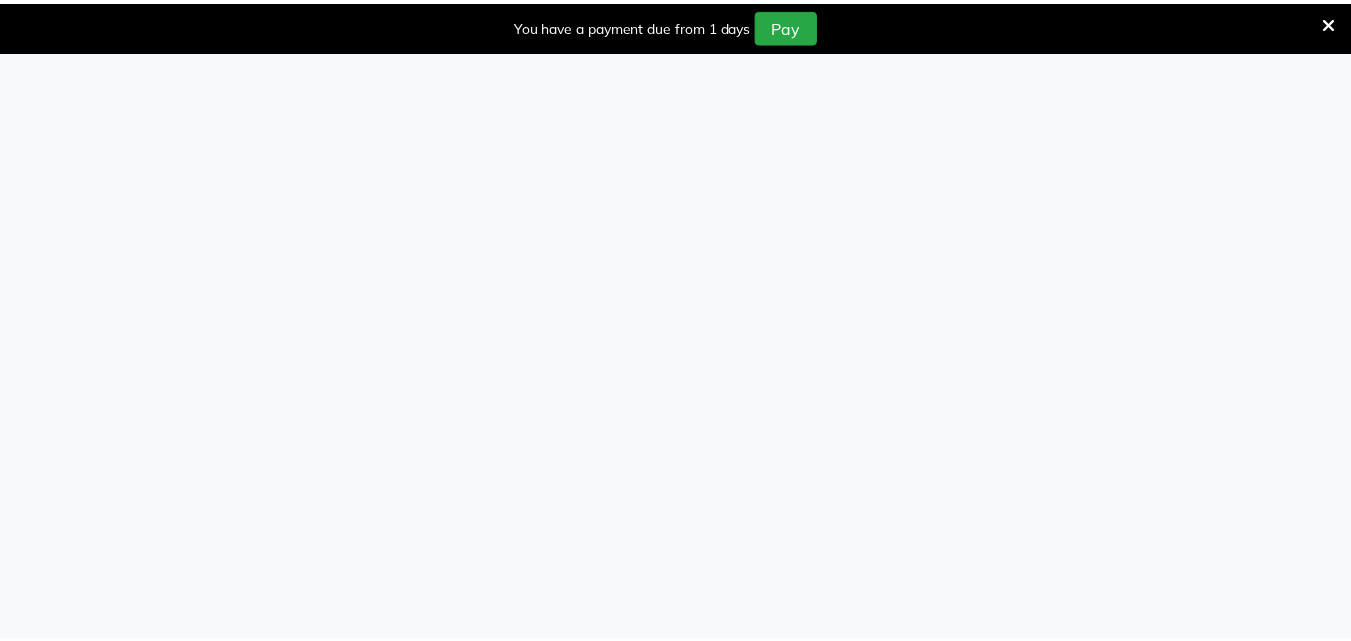 scroll, scrollTop: 0, scrollLeft: 0, axis: both 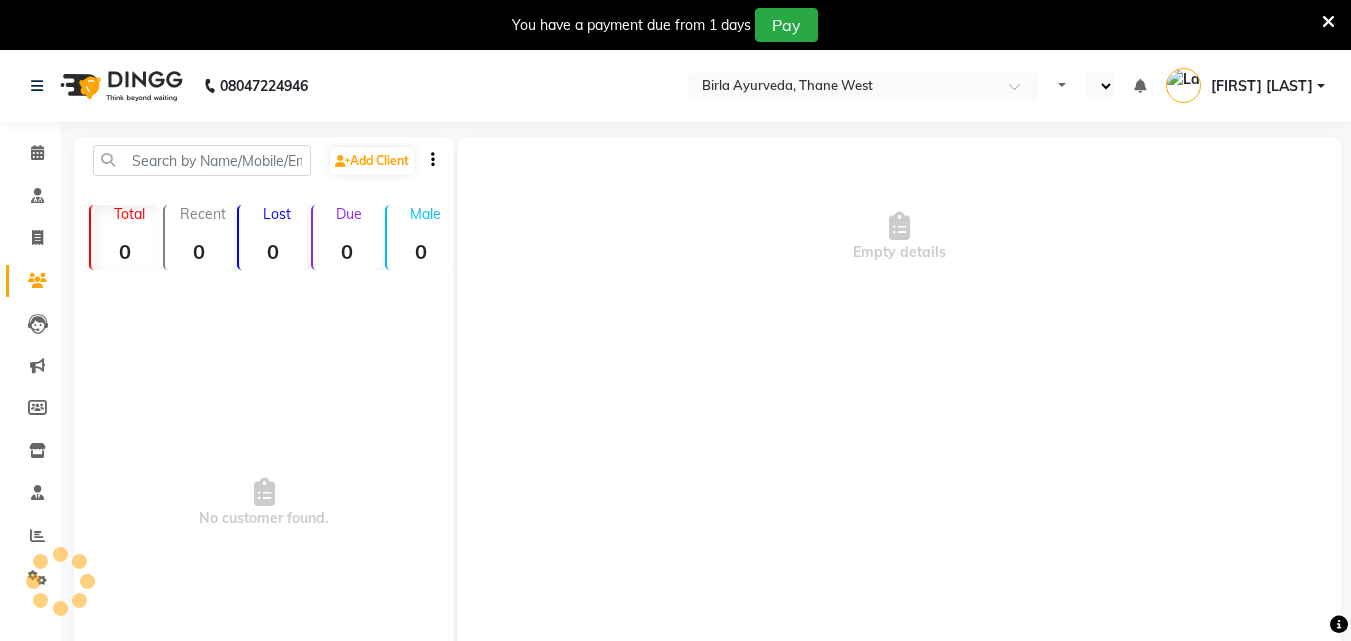 select on "en" 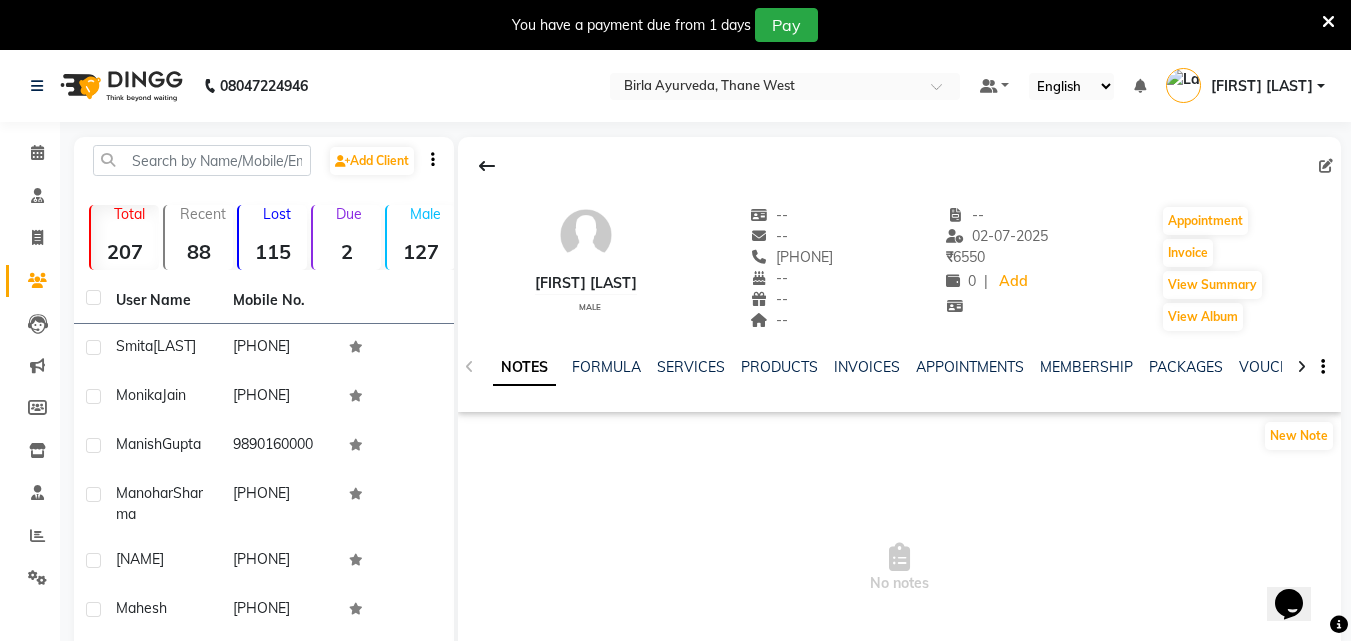 scroll, scrollTop: 0, scrollLeft: 0, axis: both 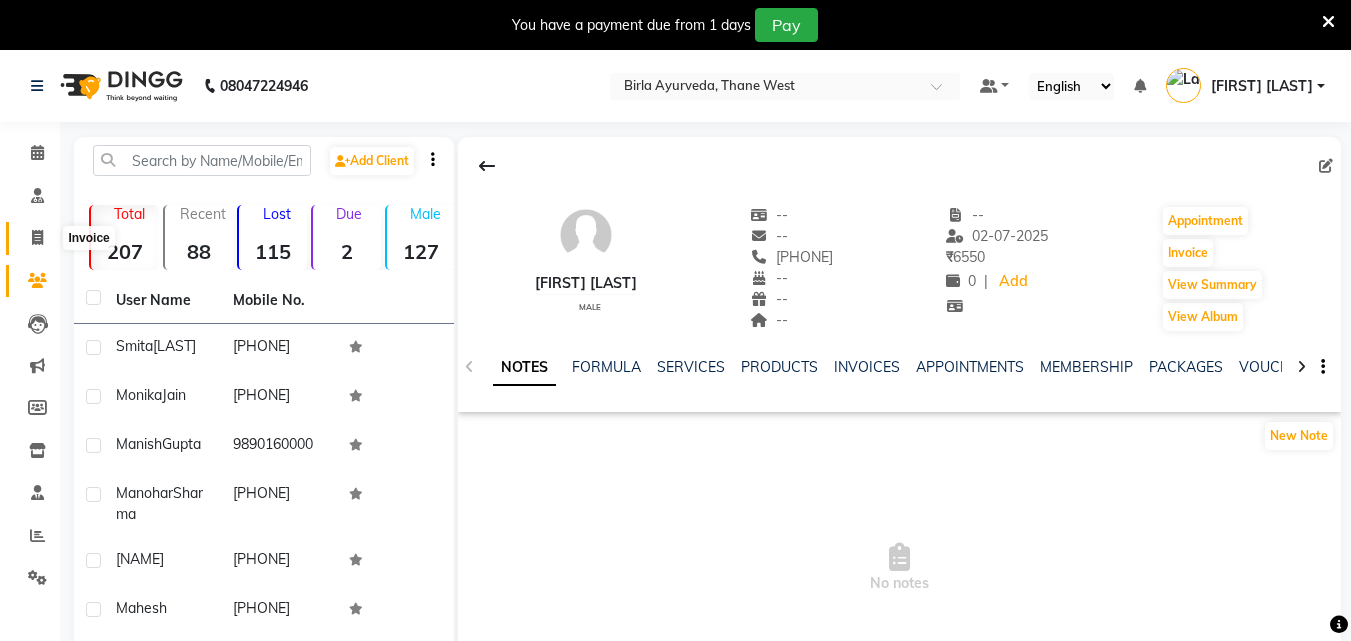 click 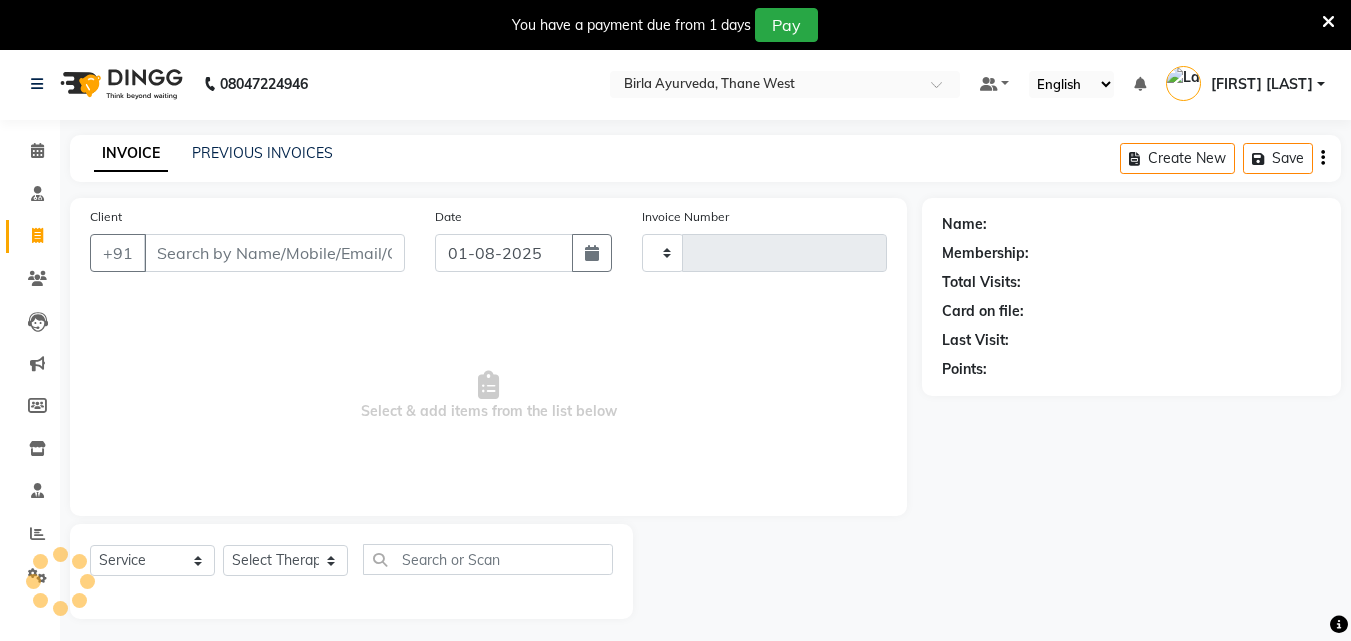 type on "0146" 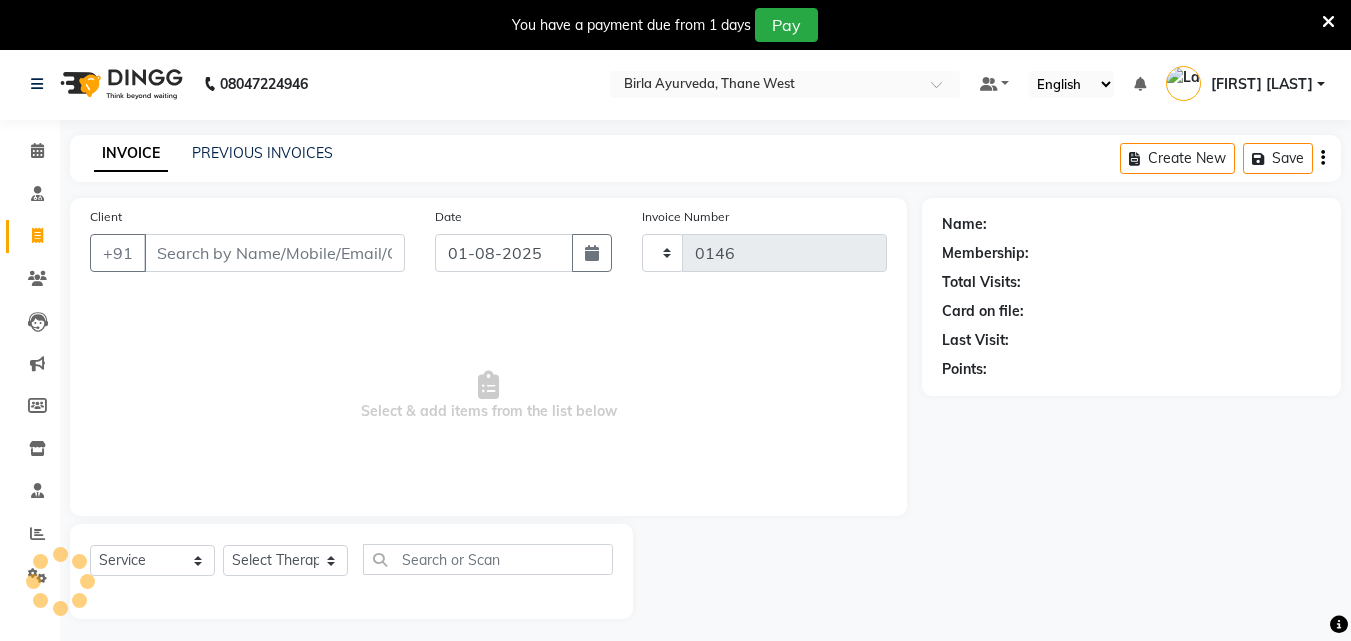 scroll, scrollTop: 50, scrollLeft: 0, axis: vertical 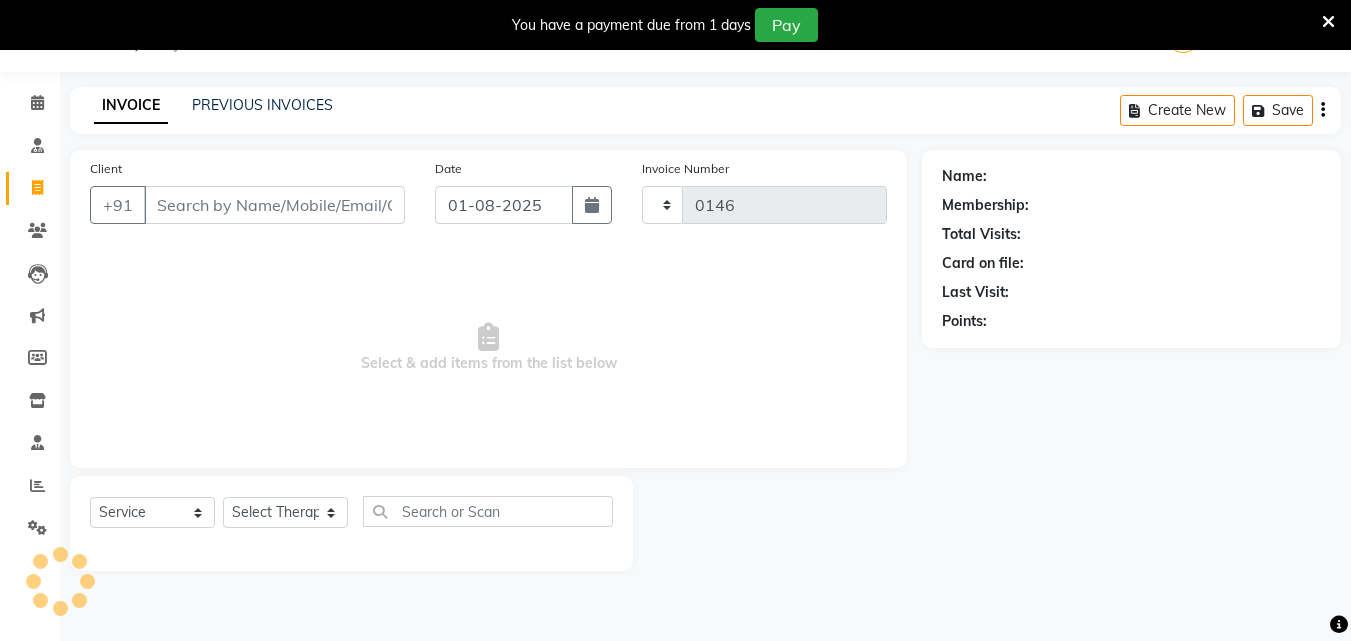 select on "6810" 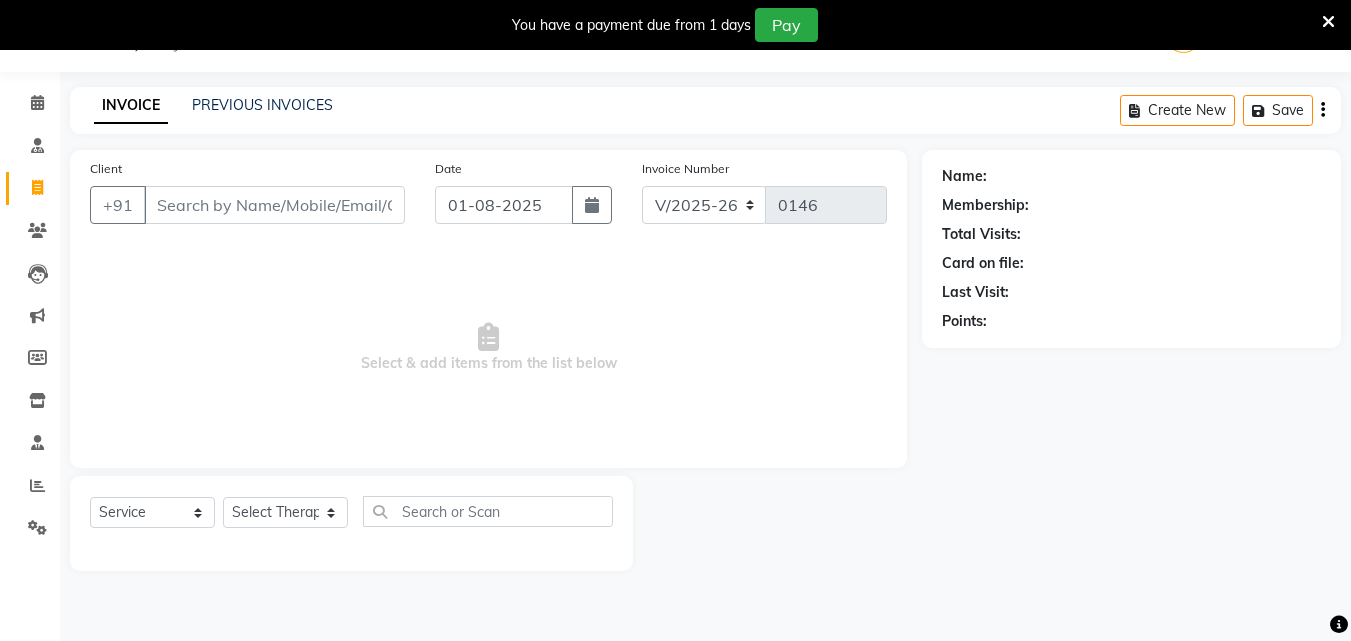 click on "Client" at bounding box center (274, 205) 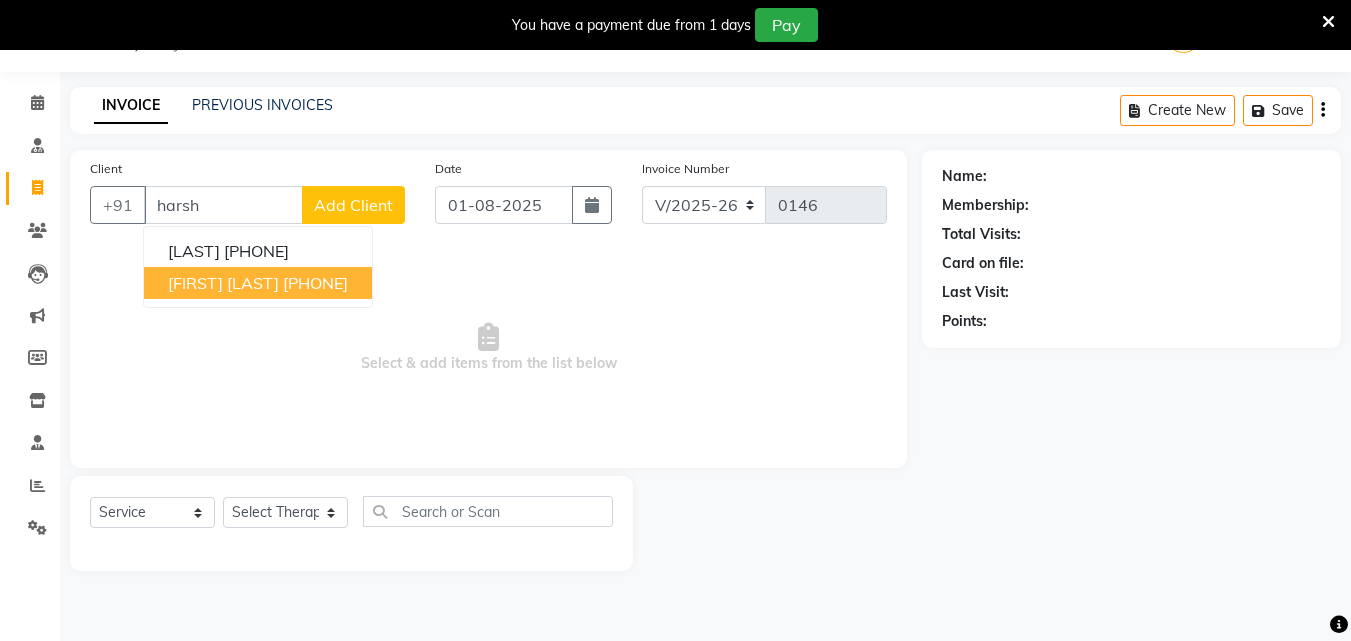 click on "[FIRST] [LAST]" at bounding box center (223, 283) 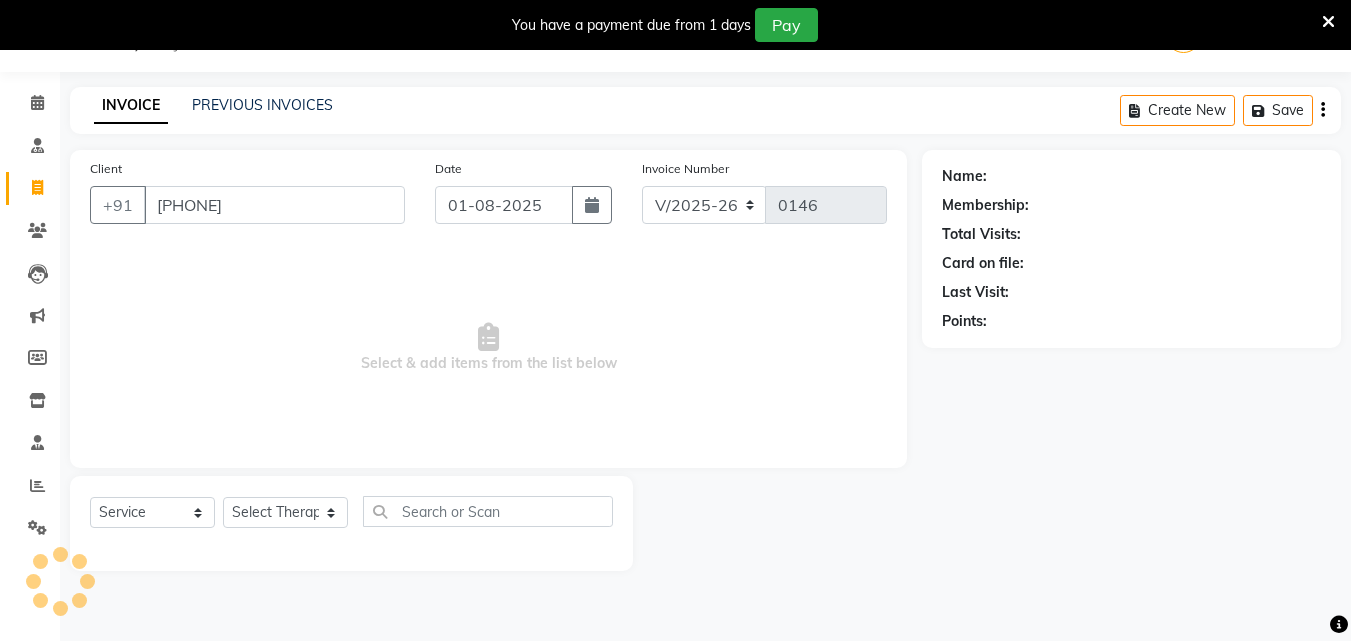type on "[PHONE]" 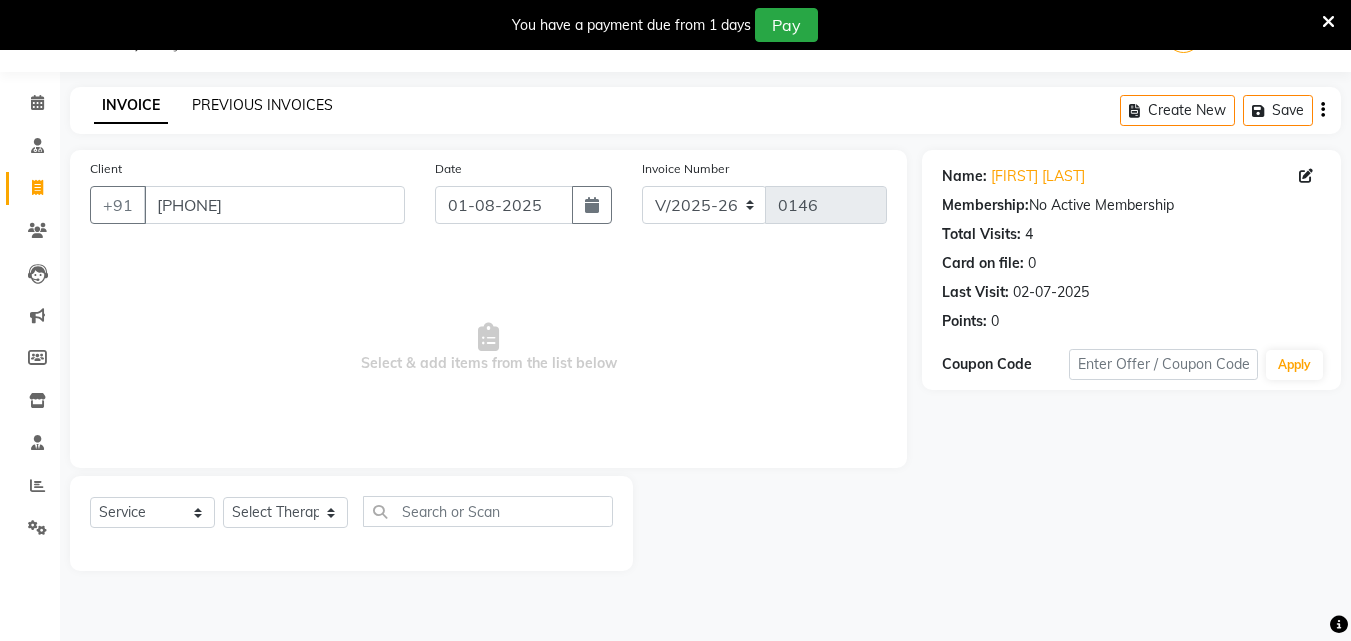 click on "PREVIOUS INVOICES" 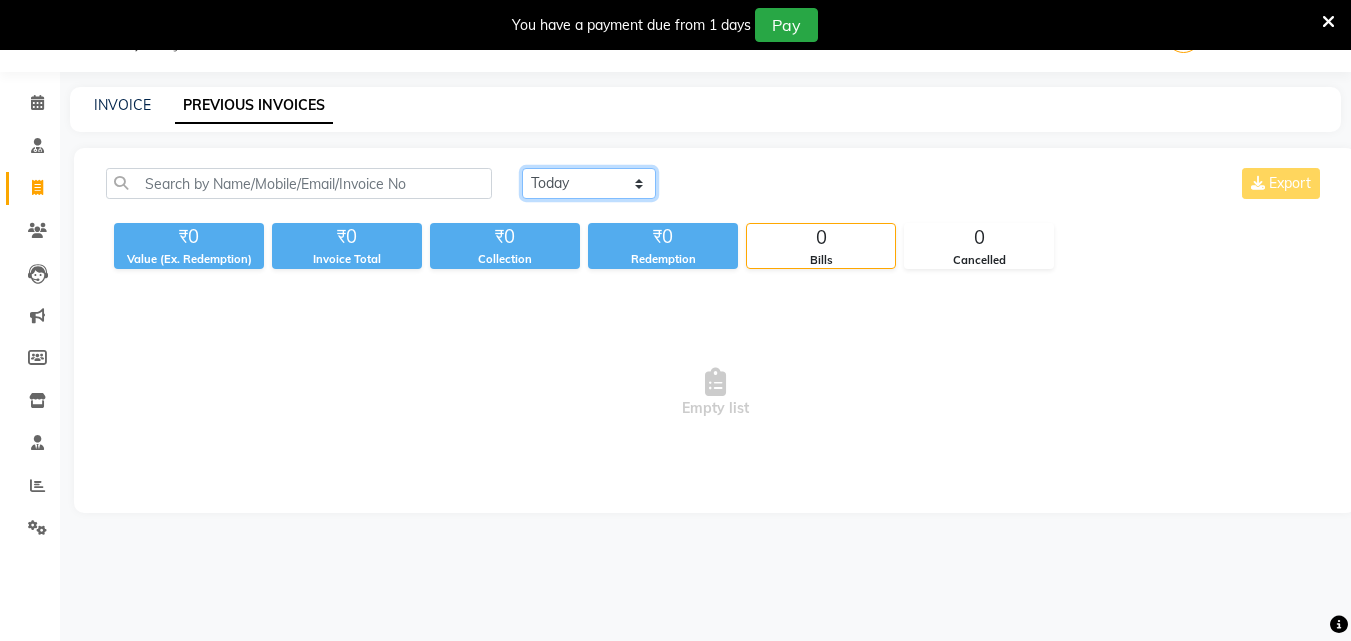 click on "Today Yesterday Custom Range" 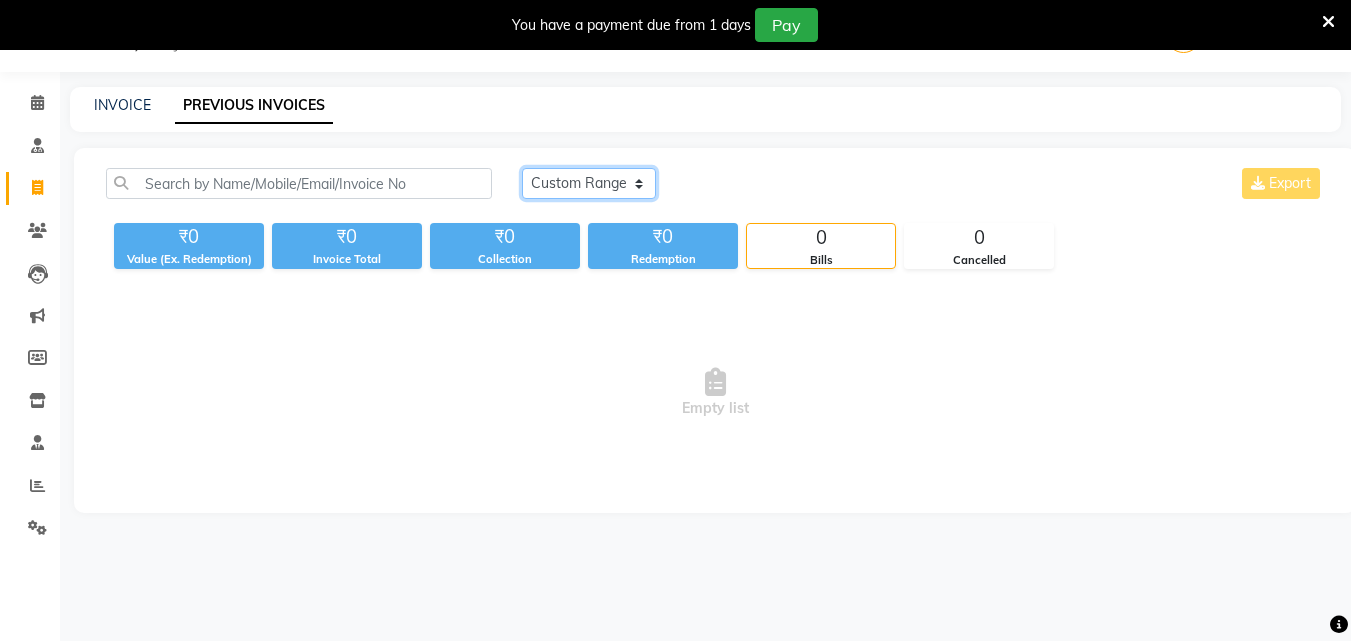 click on "Today Yesterday Custom Range" 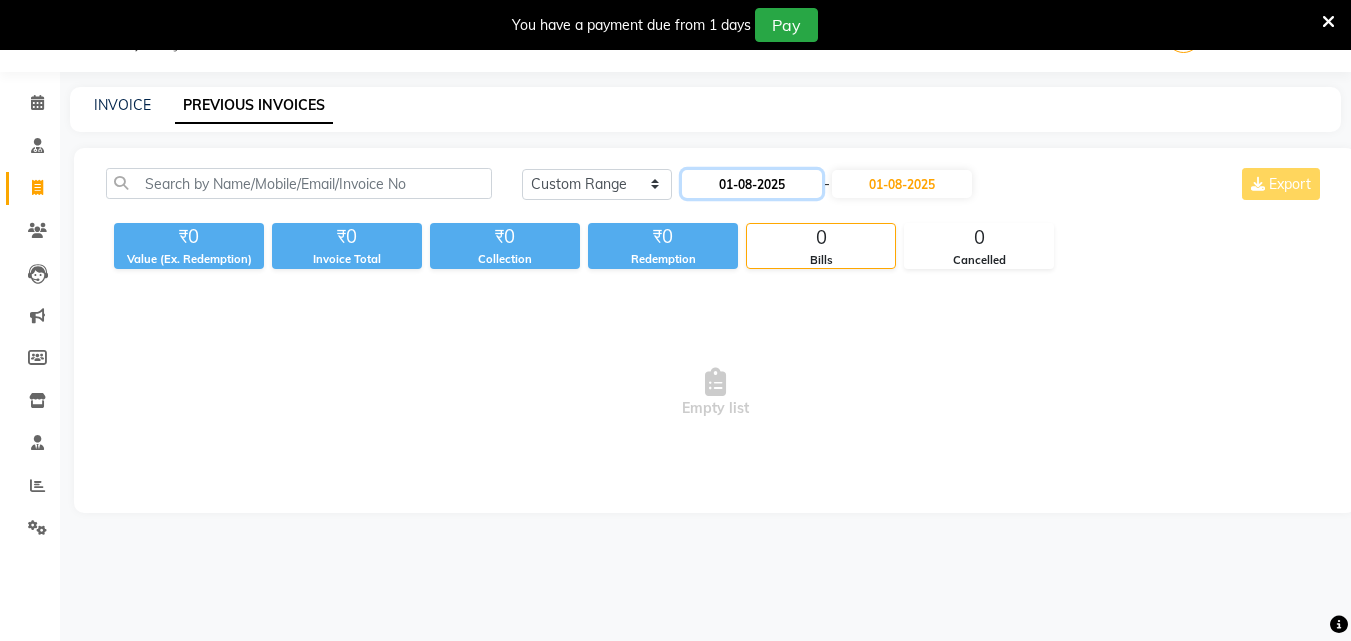 click on "01-08-2025" 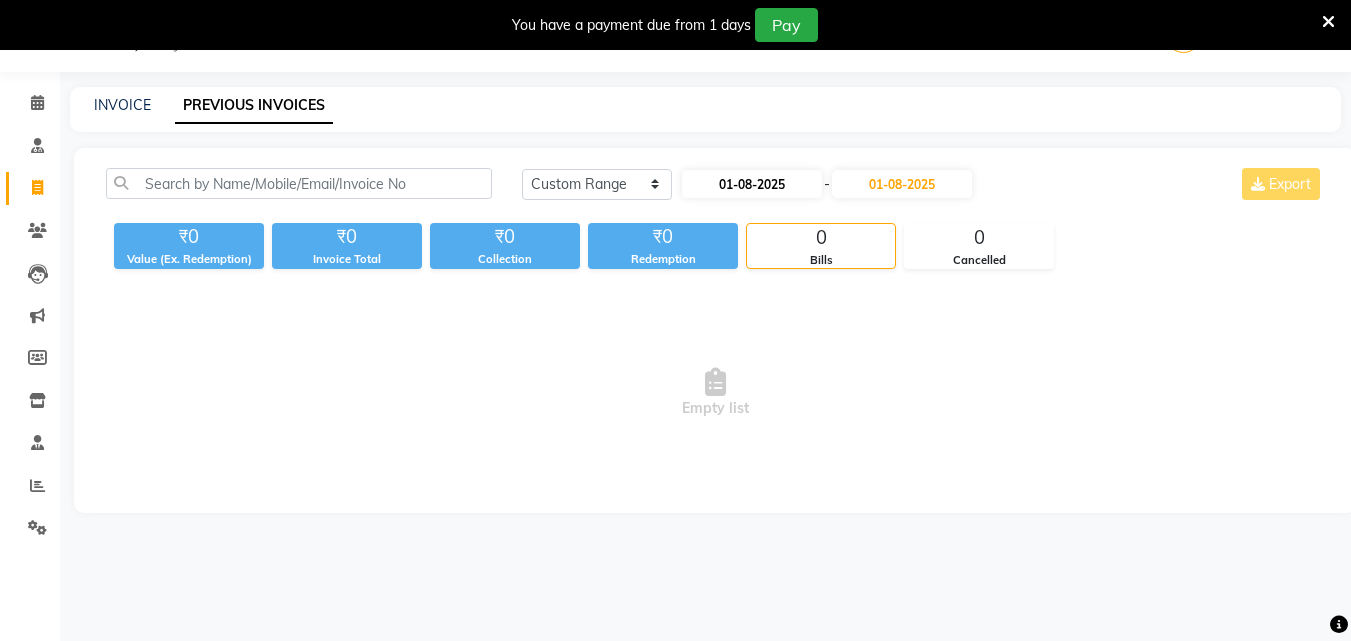 select on "8" 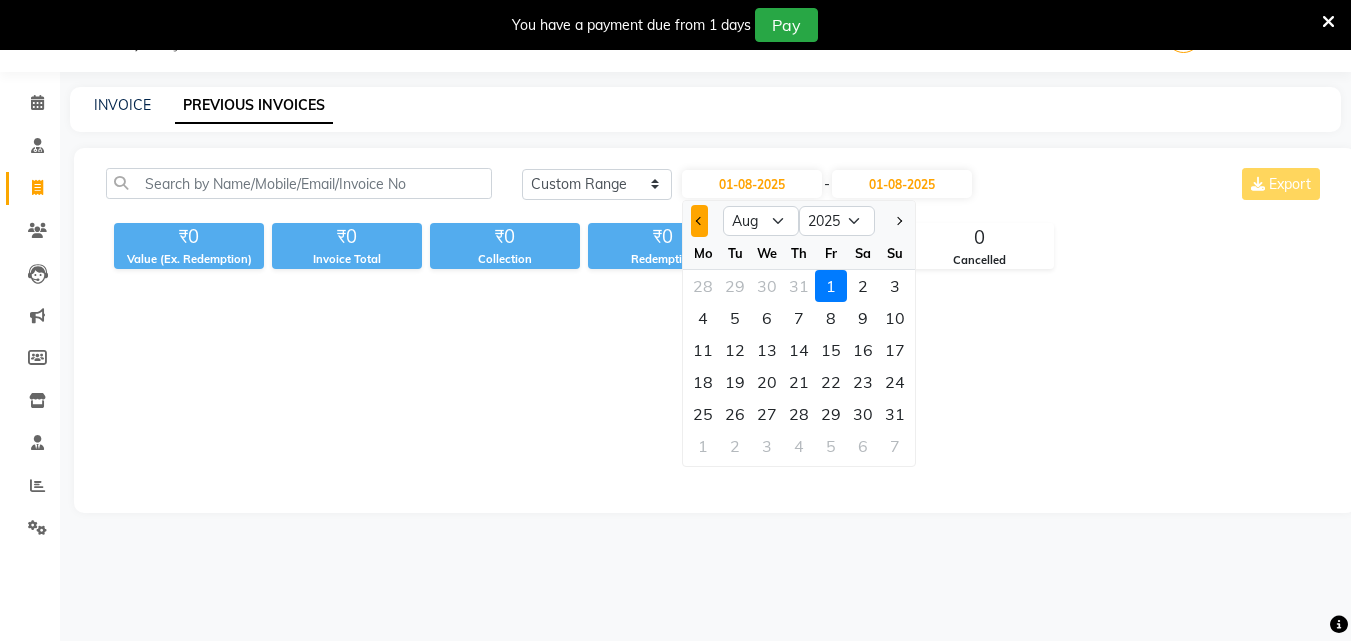 click 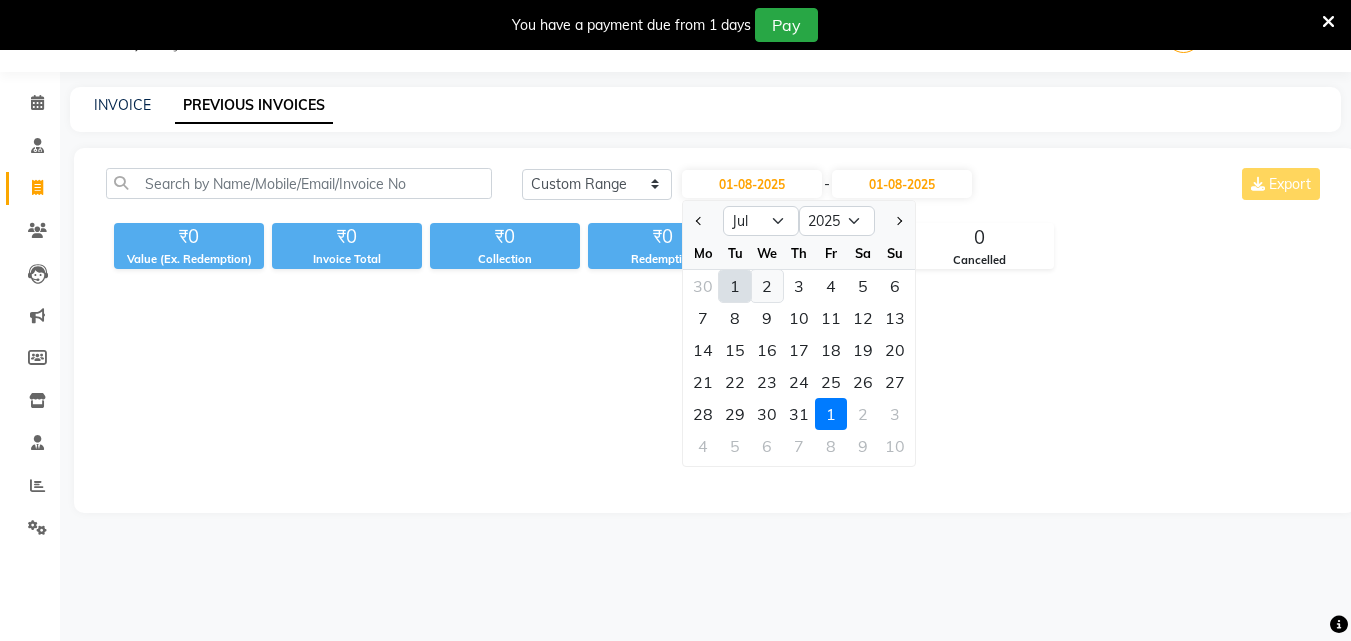 click on "2" 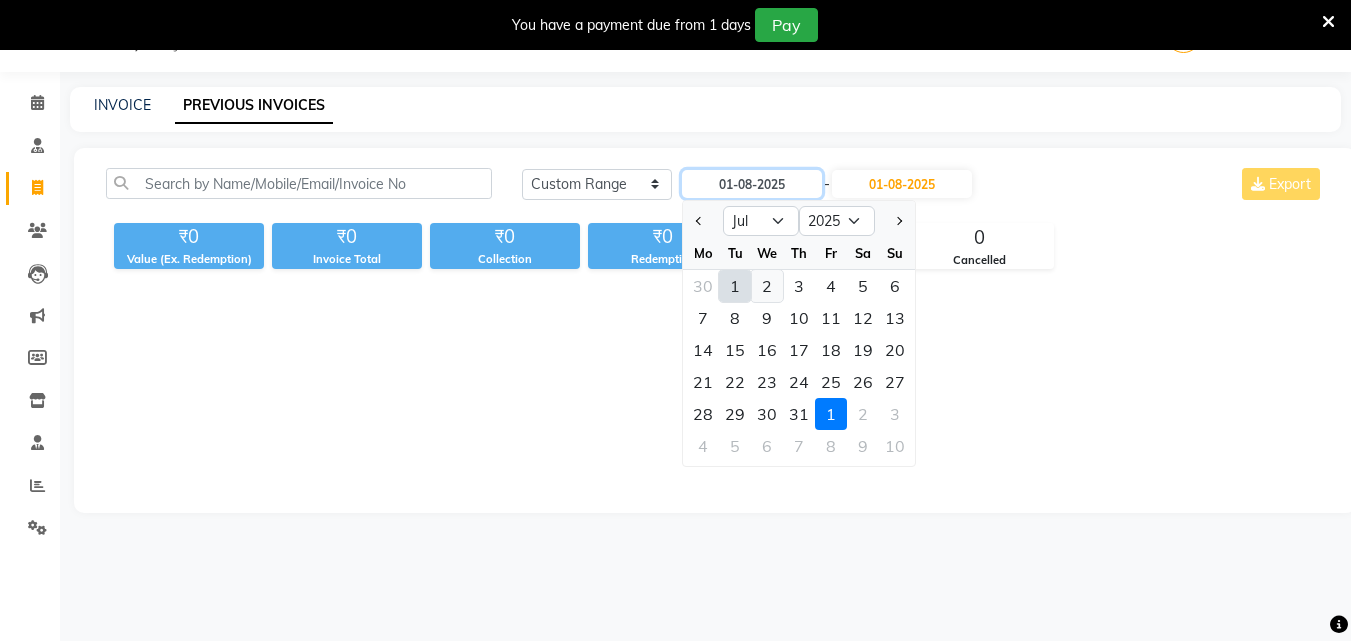 type on "02-07-2025" 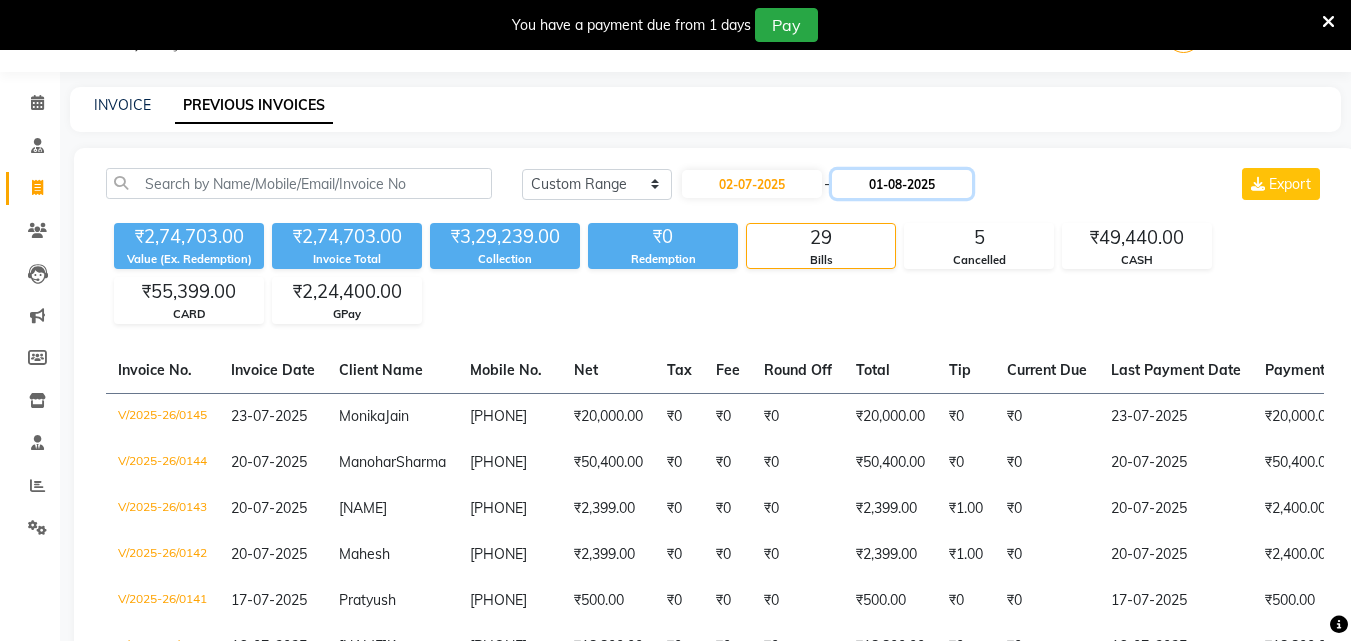 click on "01-08-2025" 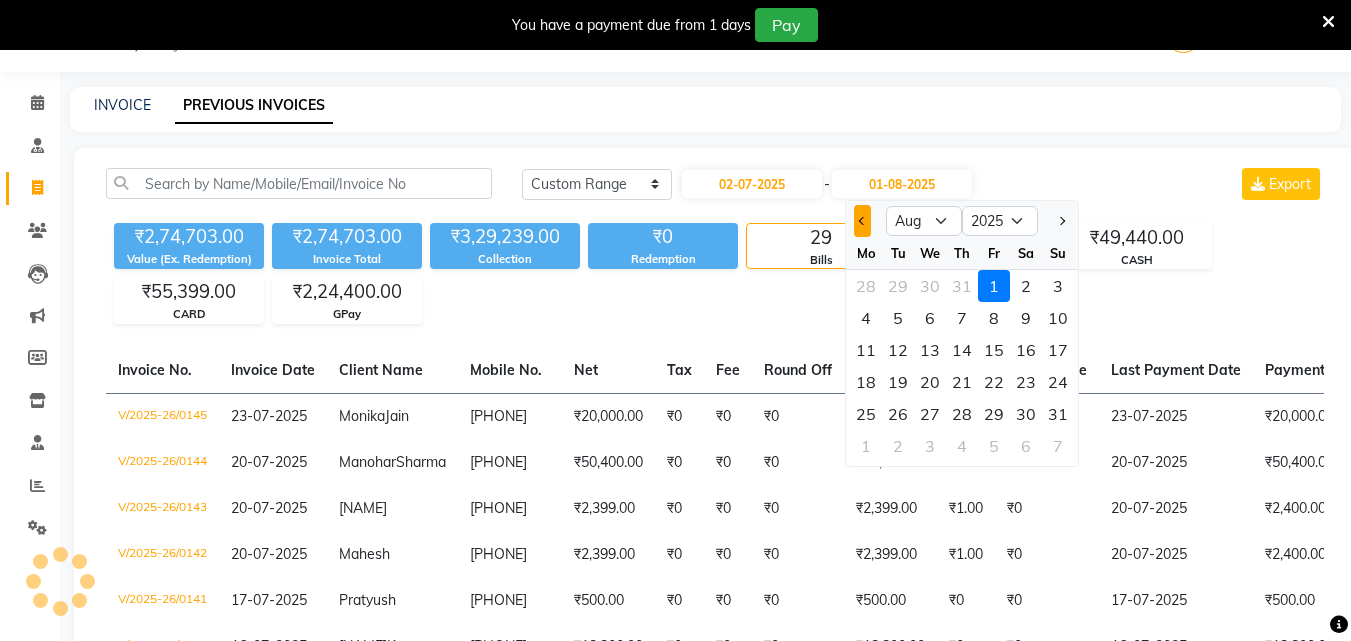 click 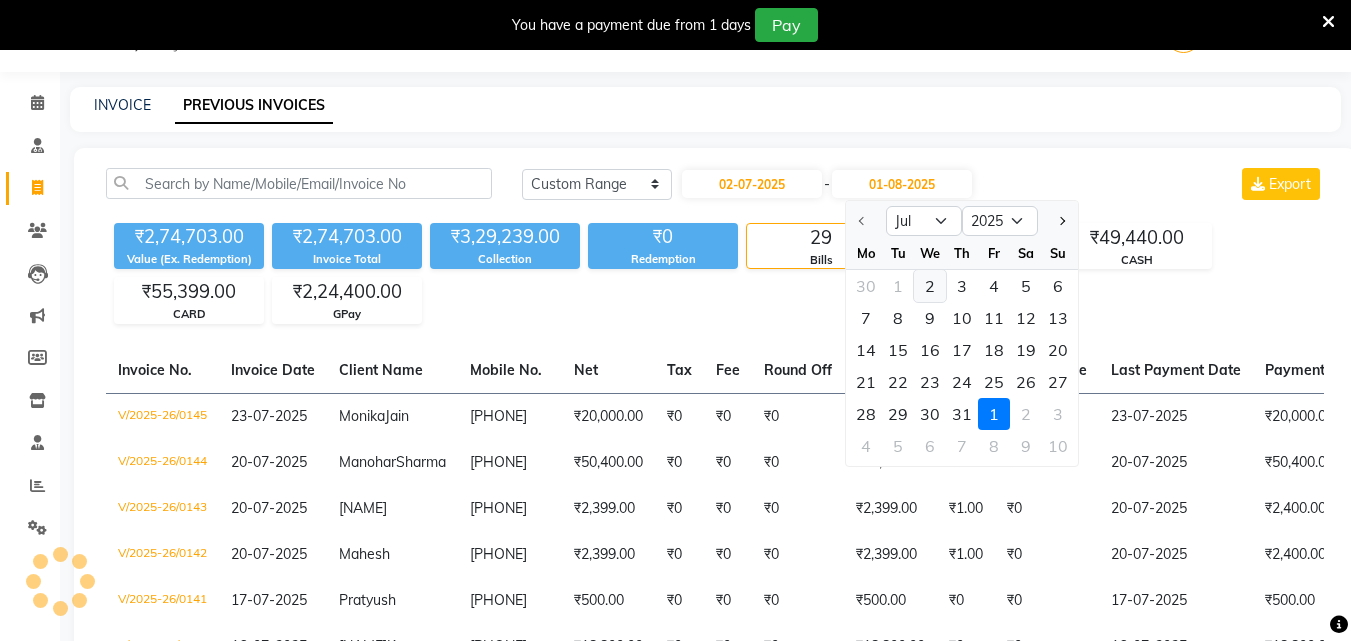 click on "2" 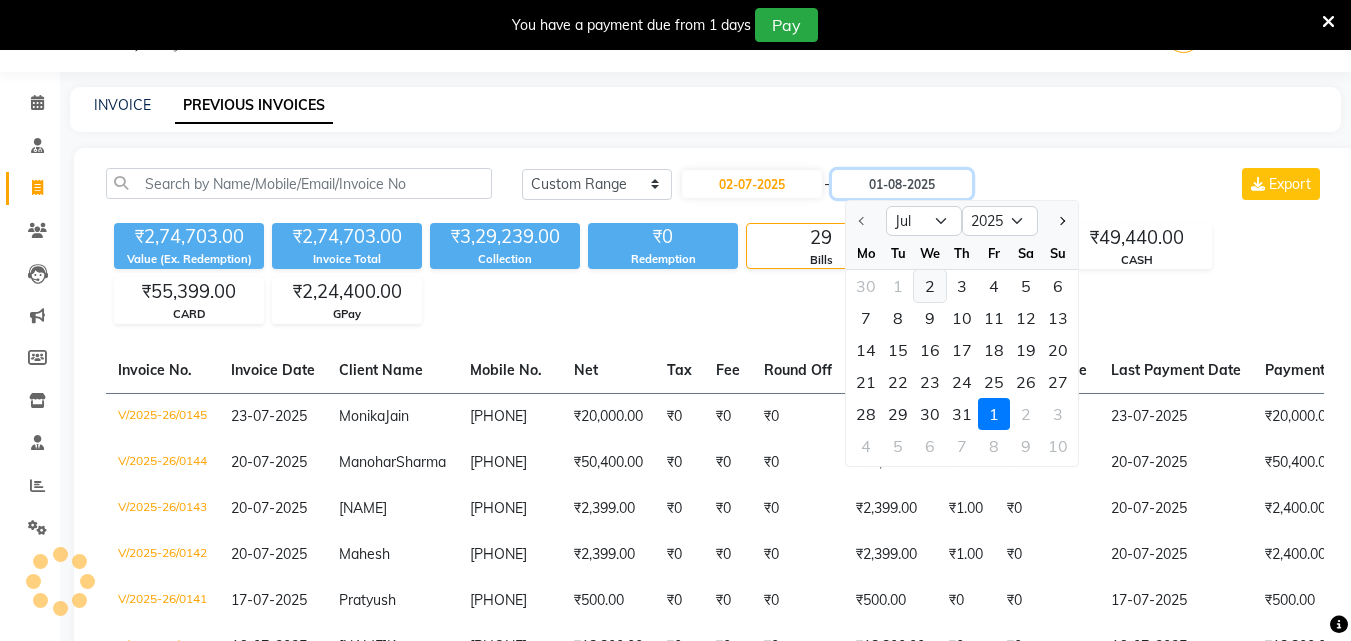 type on "02-07-2025" 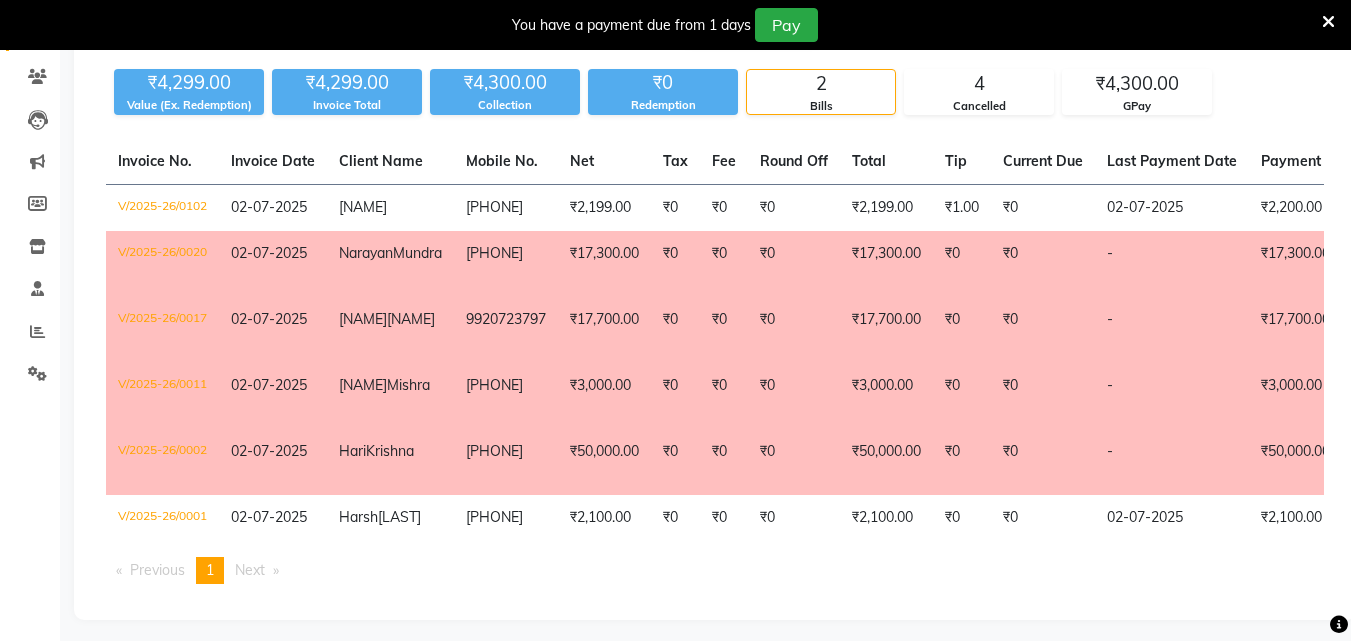 scroll, scrollTop: 248, scrollLeft: 0, axis: vertical 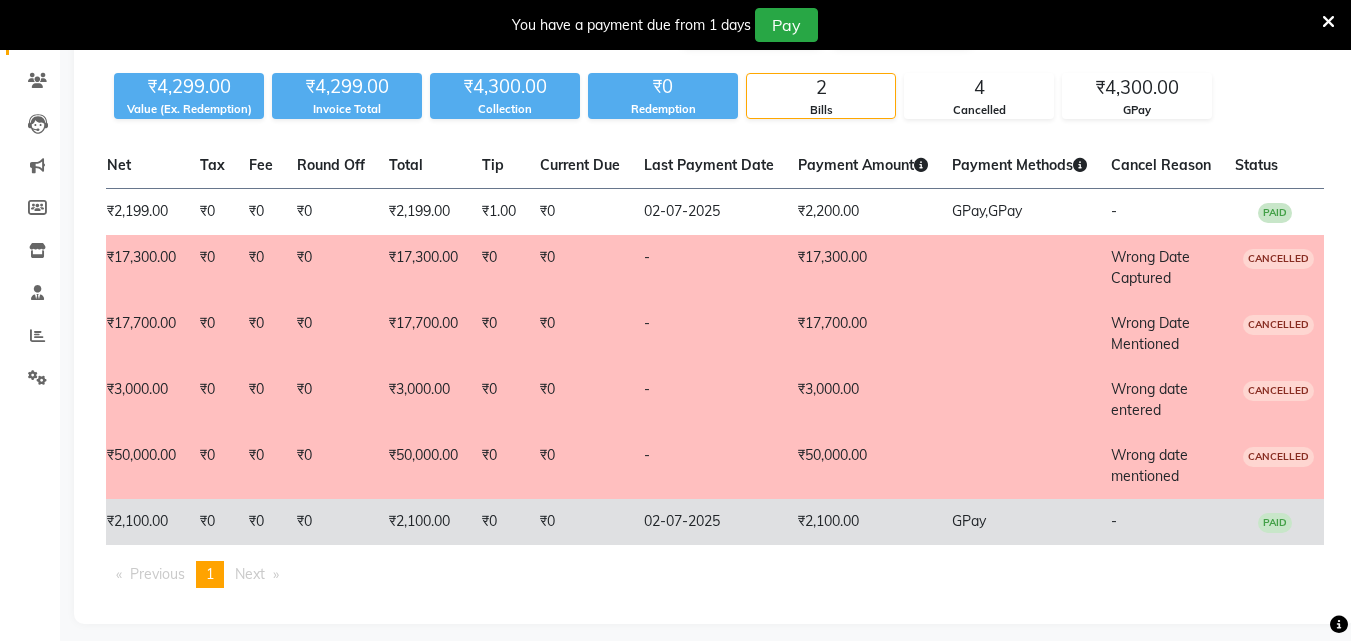 click on "PAID" 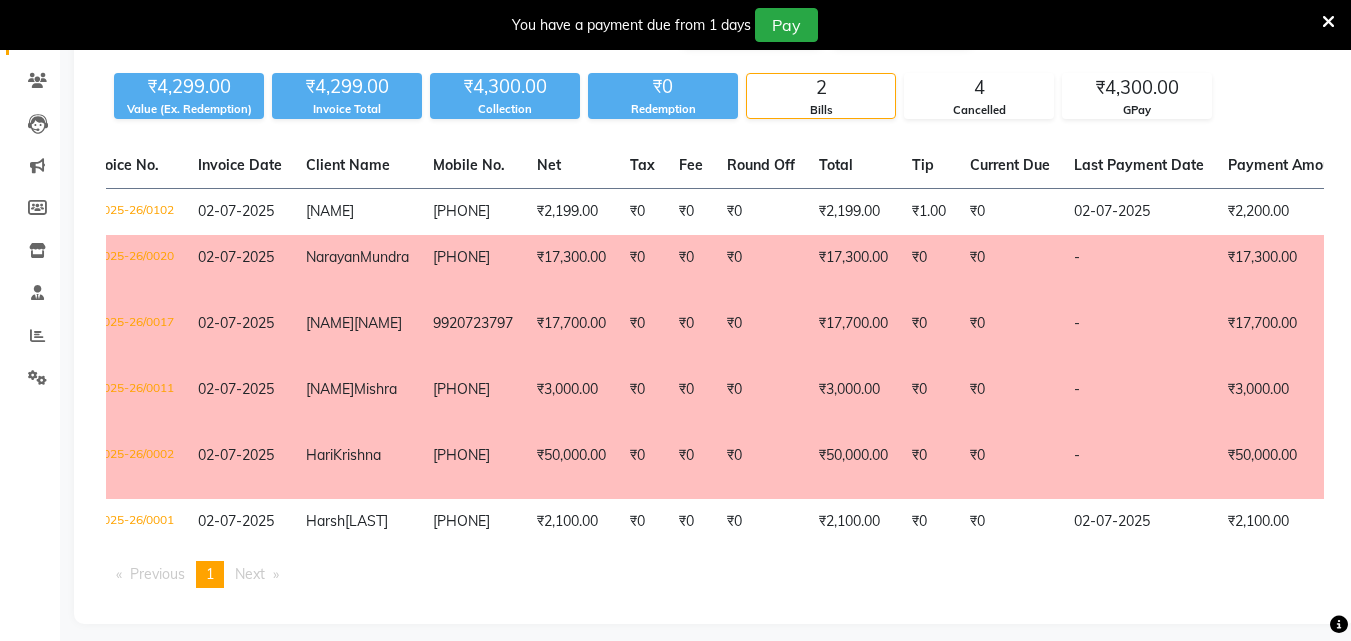 scroll, scrollTop: 0, scrollLeft: 0, axis: both 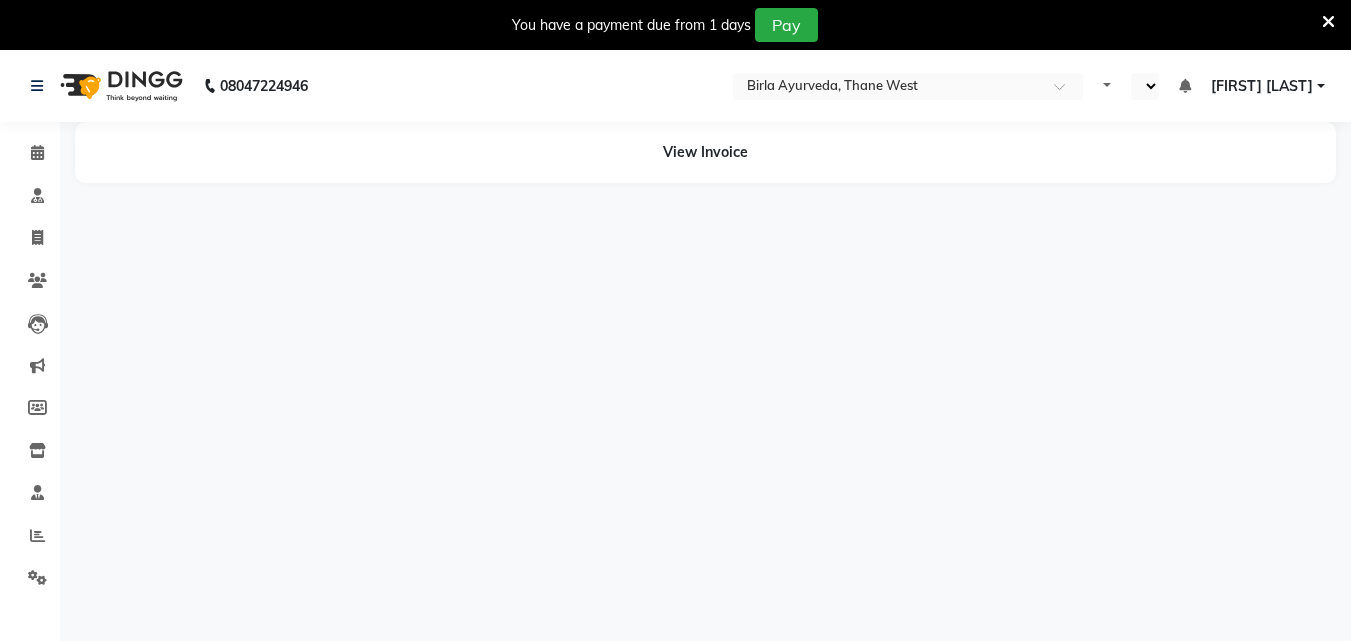 select on "en" 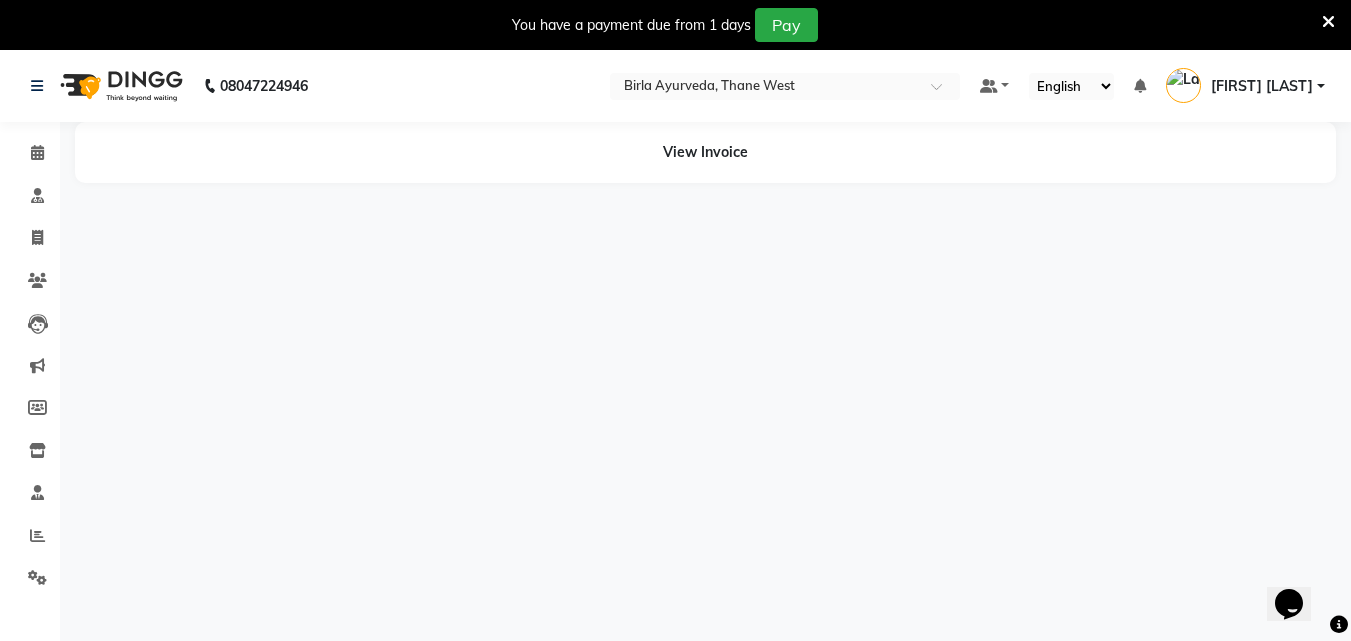 scroll, scrollTop: 0, scrollLeft: 0, axis: both 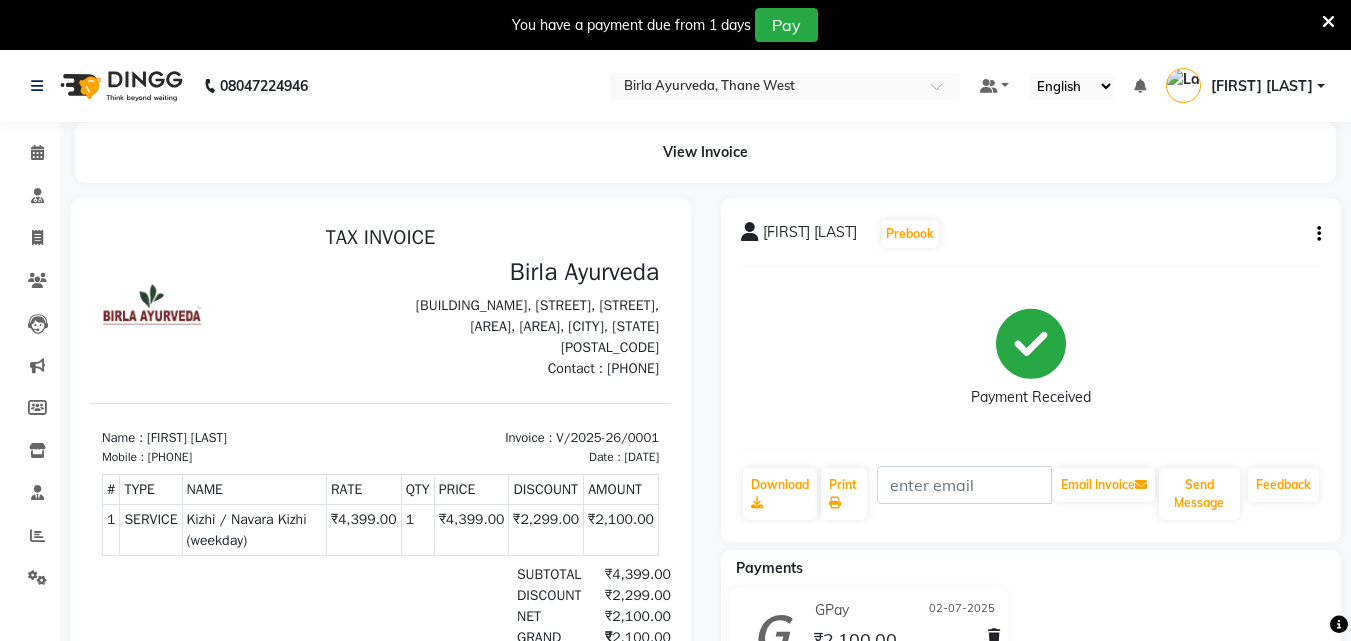 click on "Harsh Samdhani  Prebook   Payment Received  Download  Print   Email Invoice   Send Message Feedback" 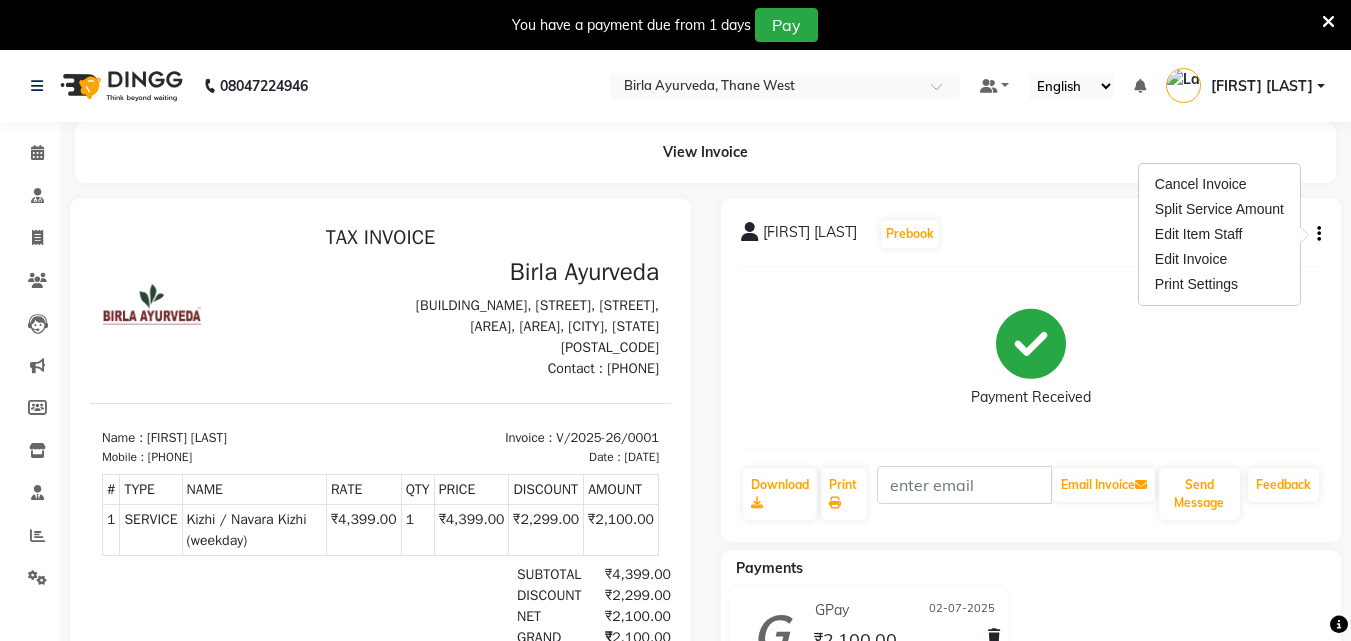 click on "Payment Received" 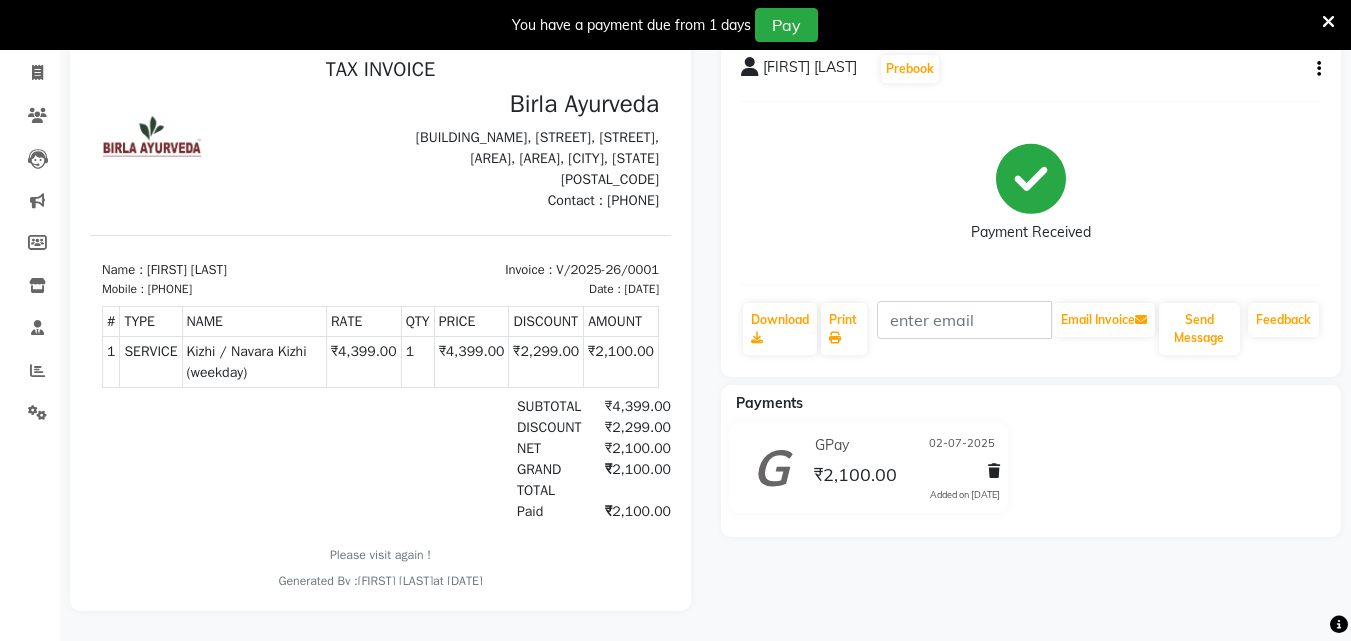 scroll, scrollTop: 0, scrollLeft: 0, axis: both 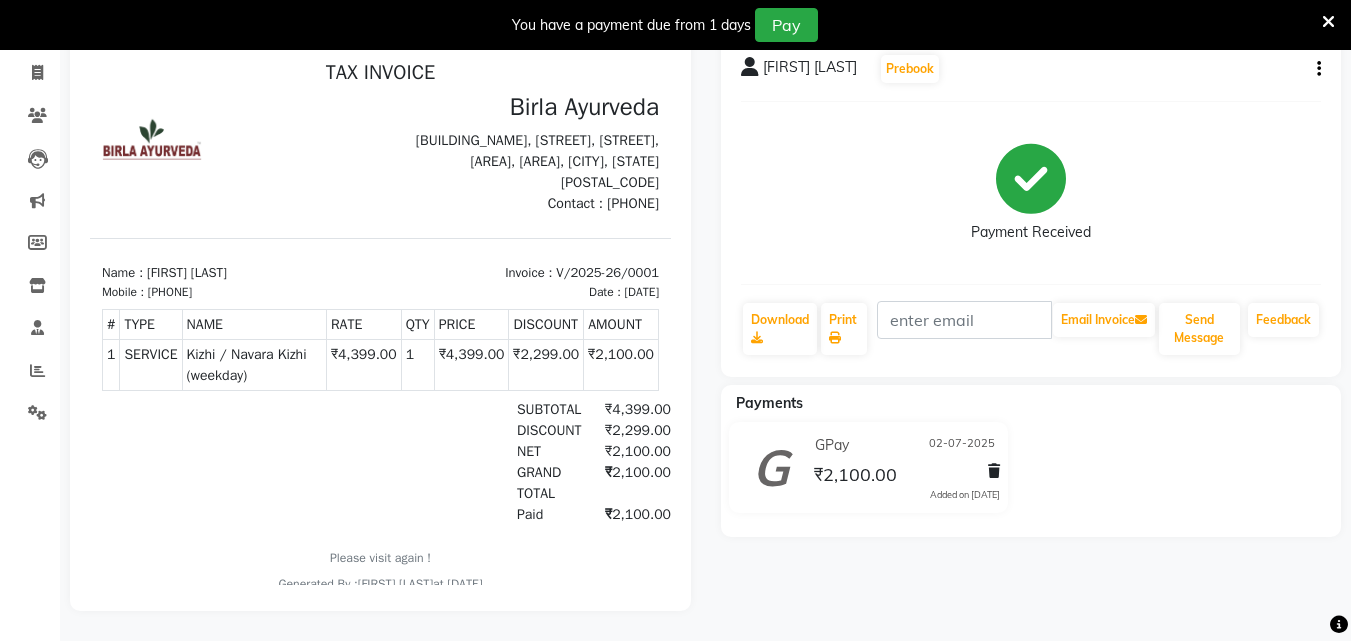 click at bounding box center [1328, 22] 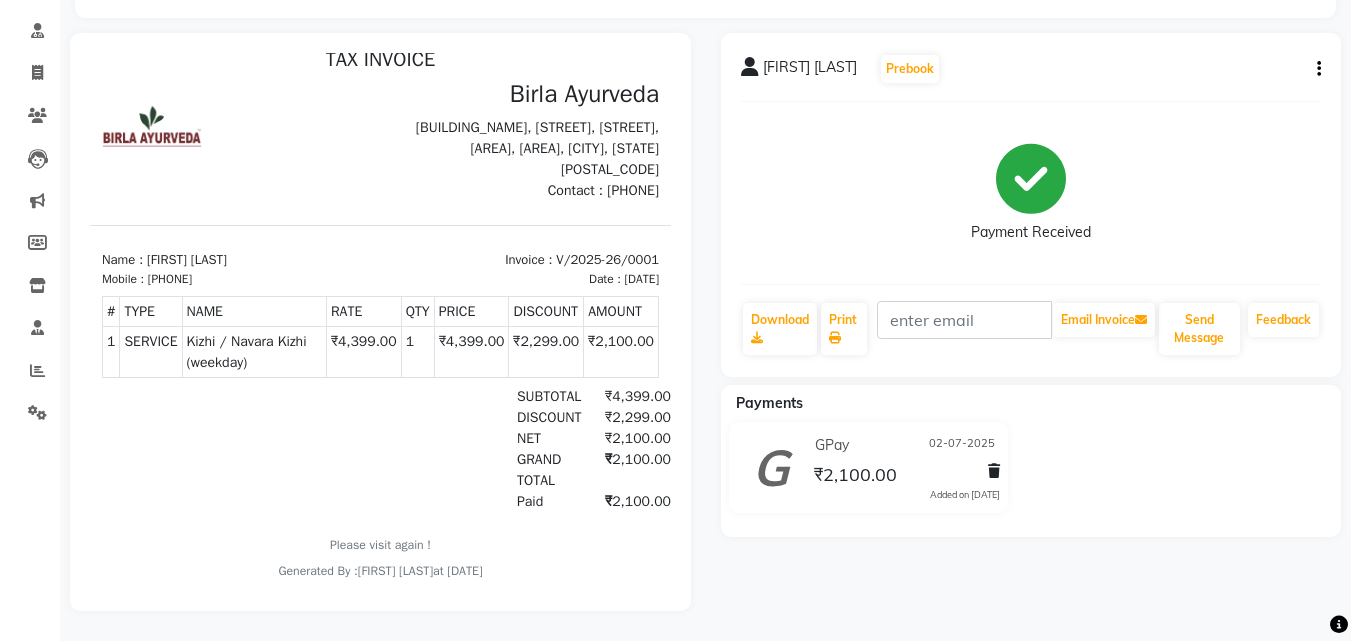 scroll, scrollTop: 16, scrollLeft: 0, axis: vertical 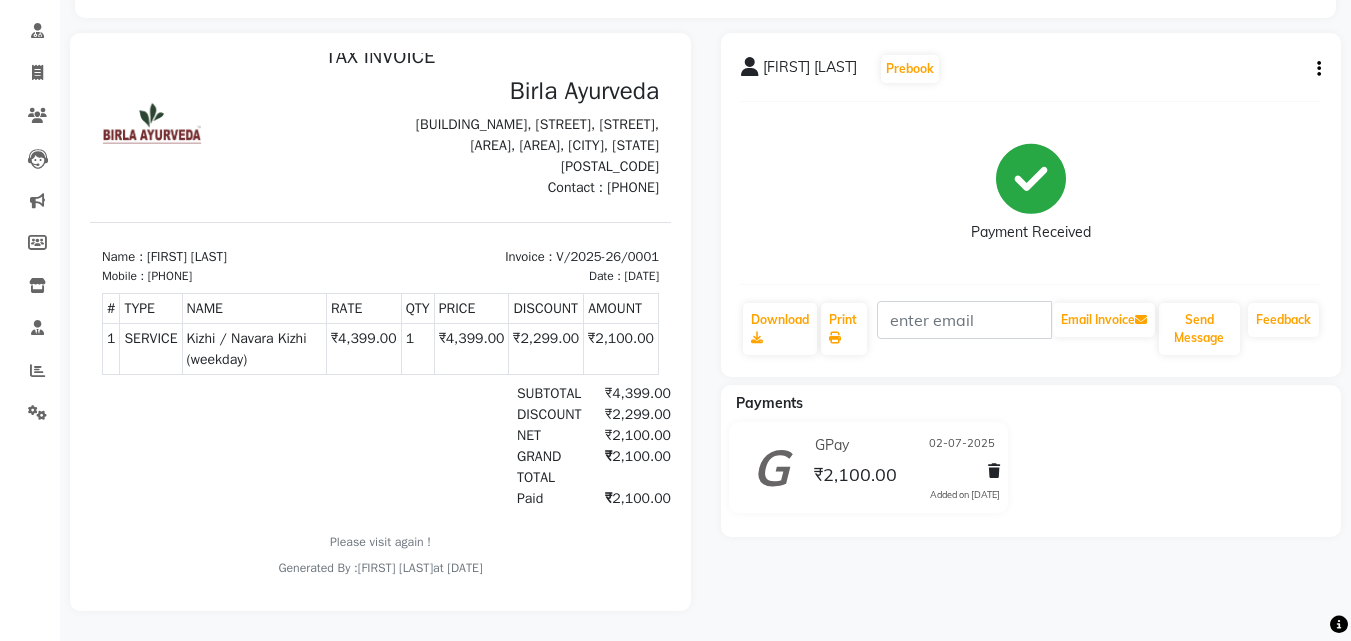 click 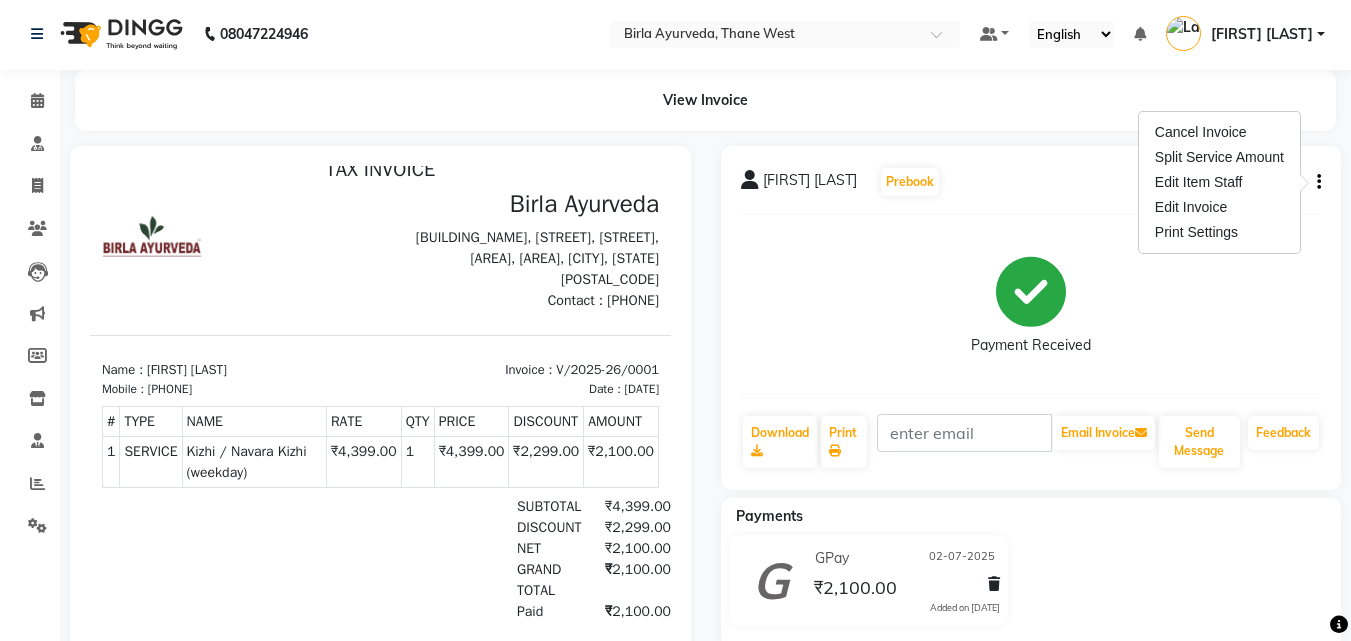 scroll, scrollTop: 0, scrollLeft: 0, axis: both 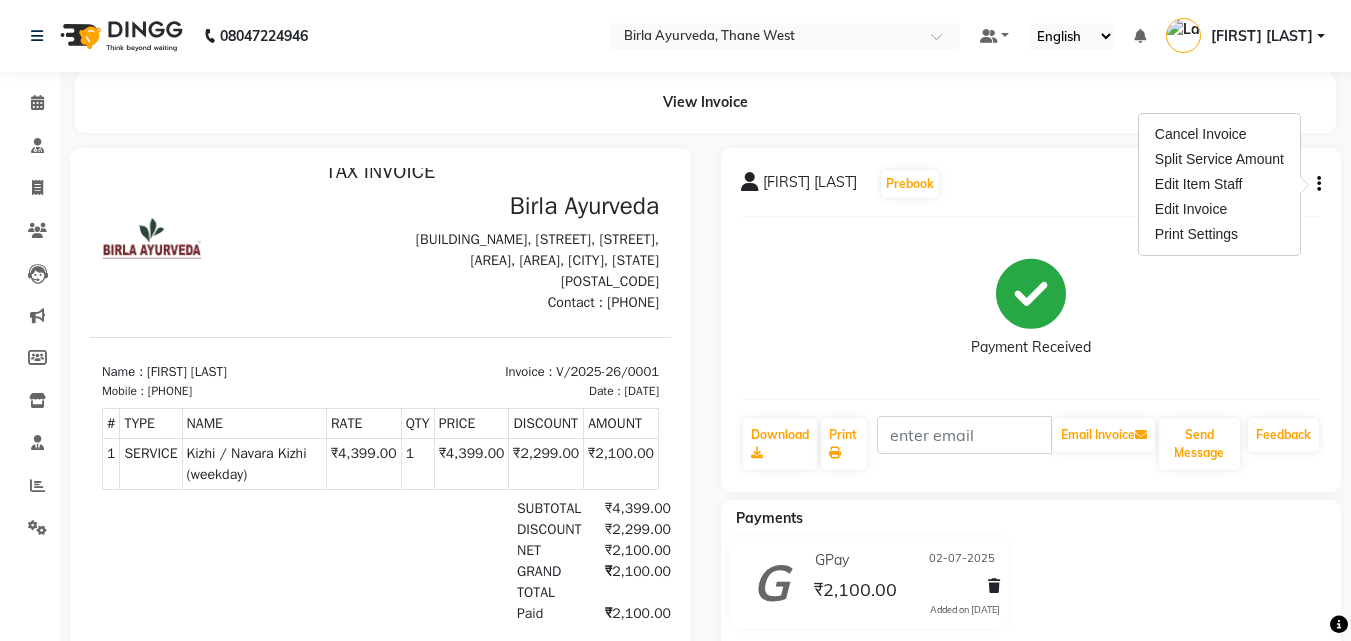 click on "08047224946 Select Location × Birla Ayurveda, Thane West Default Panel My Panel English ENGLISH Español العربية मराठी हिंदी ગુજરાતી தமிழ் 中文 Notifications nothing to show Latika Sawant Manage Profile Change Password Sign out  Version:3.15.11" 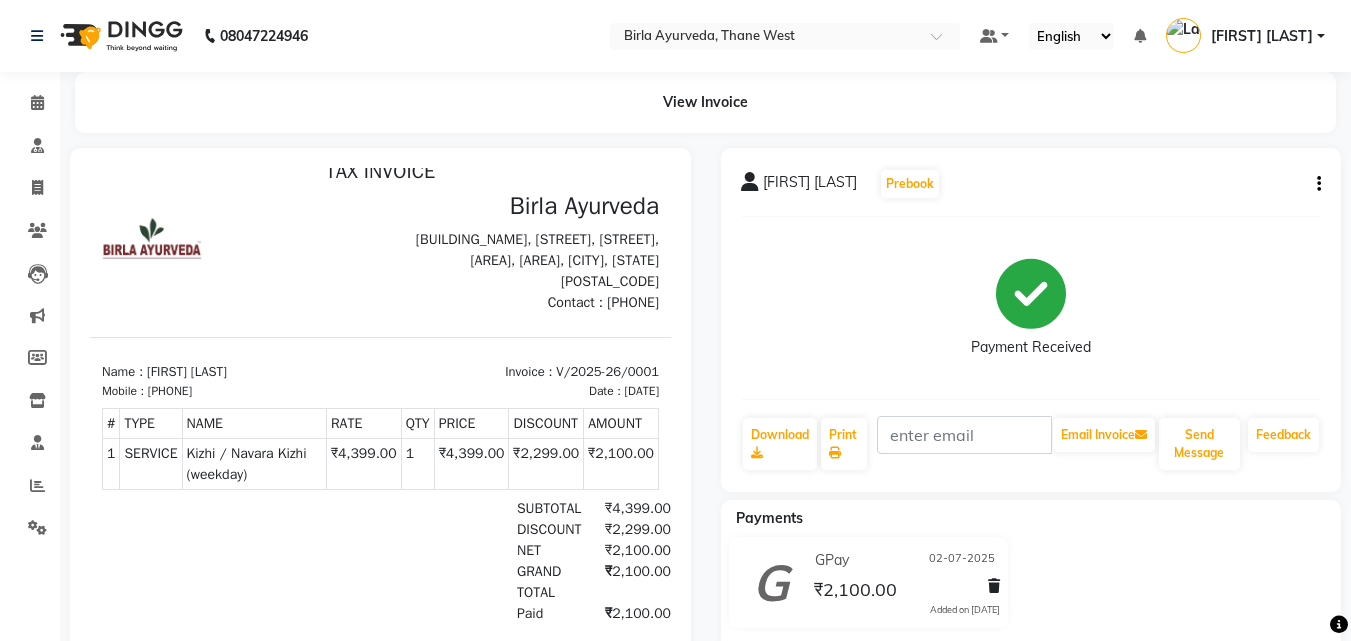 click on "[FIRST] [LAST]" at bounding box center (1245, 36) 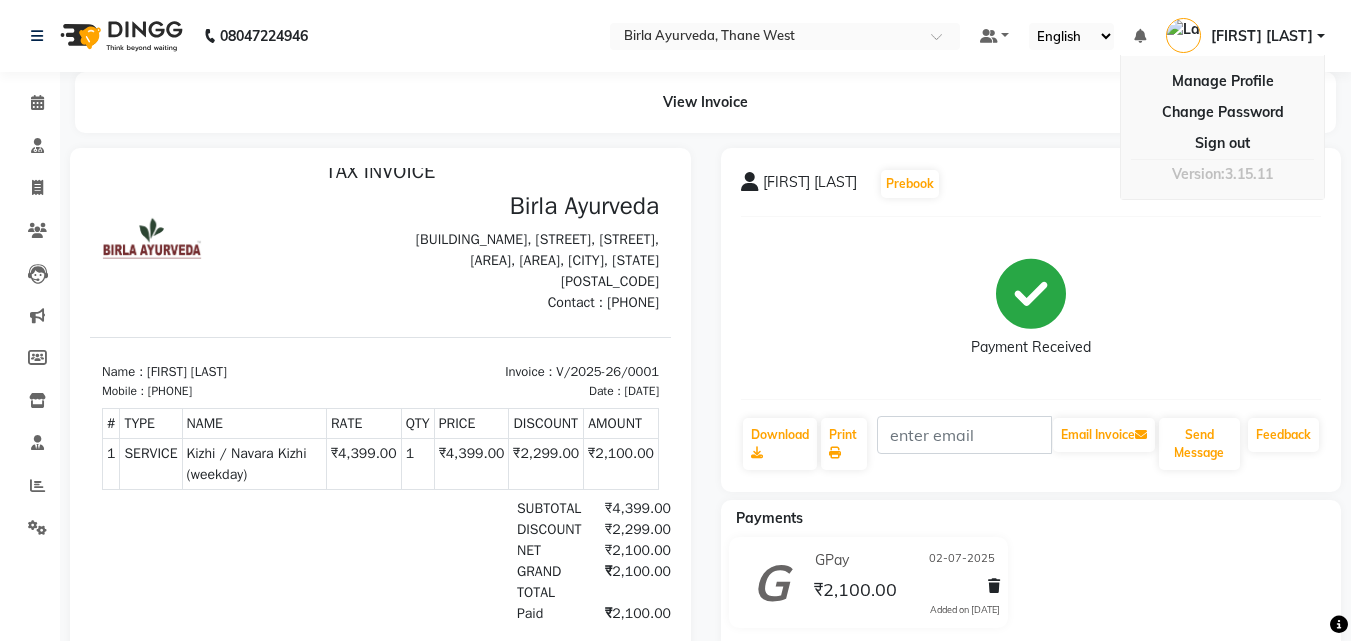 click on "Payment Received" 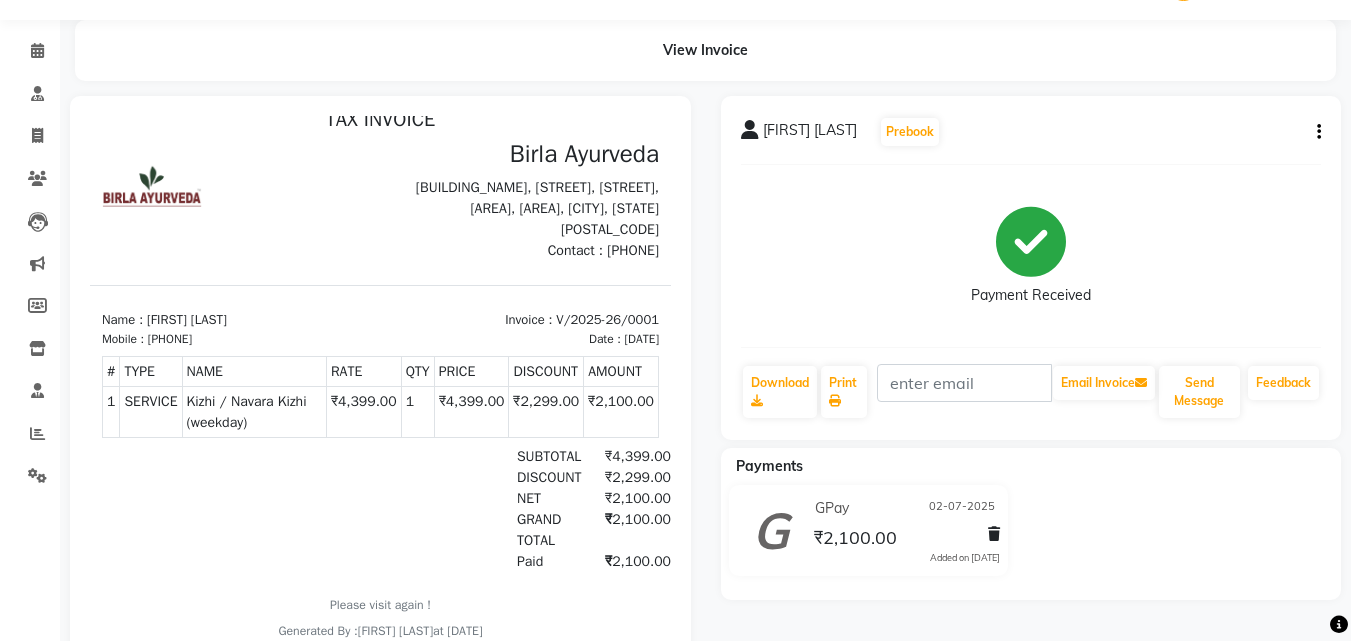 scroll, scrollTop: 130, scrollLeft: 0, axis: vertical 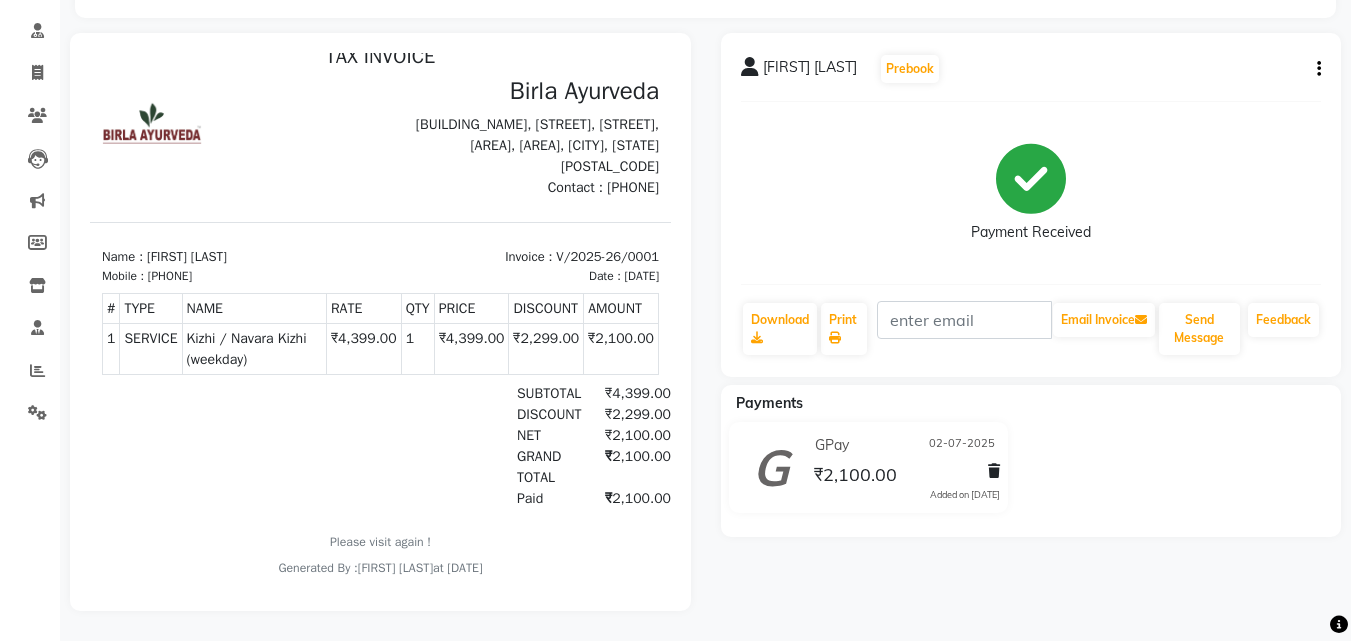 click 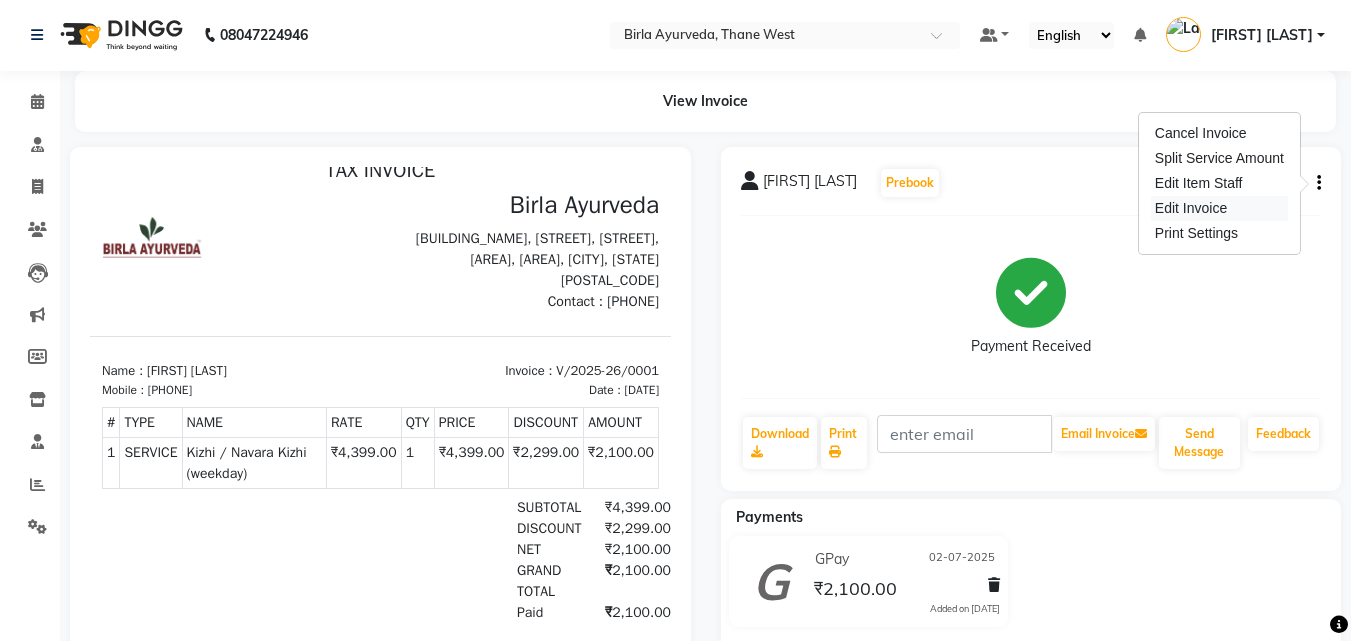scroll, scrollTop: 0, scrollLeft: 0, axis: both 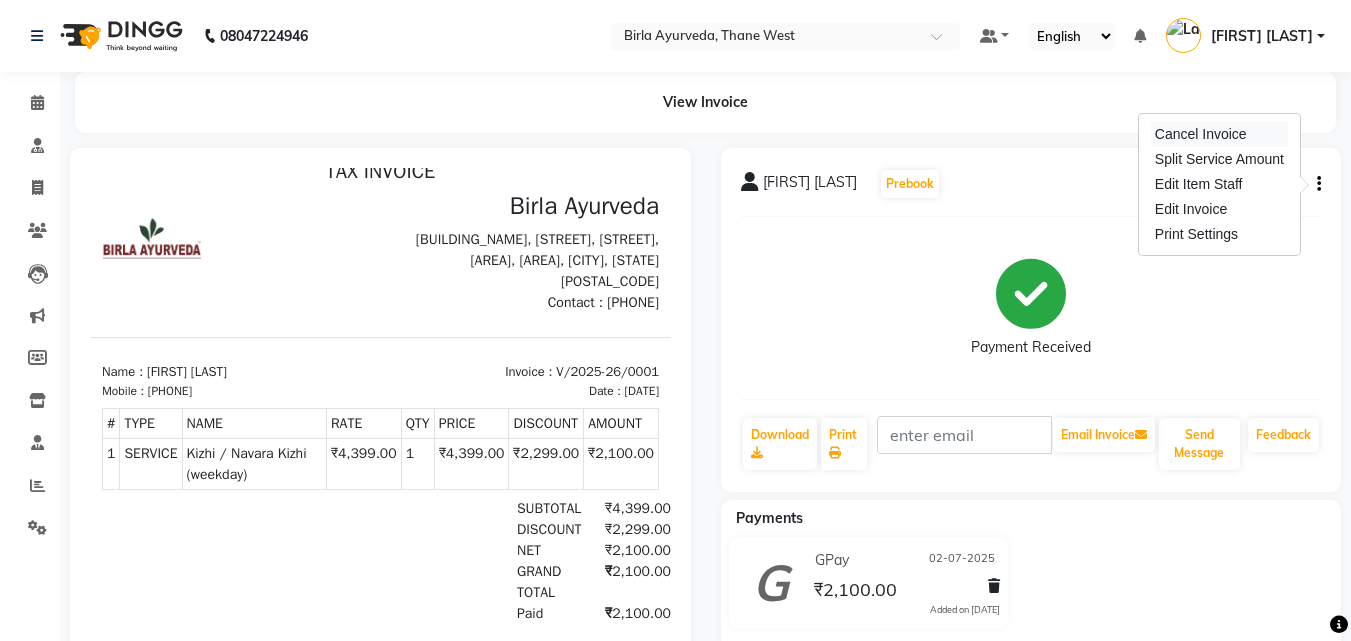 click on "Cancel Invoice" at bounding box center (1219, 134) 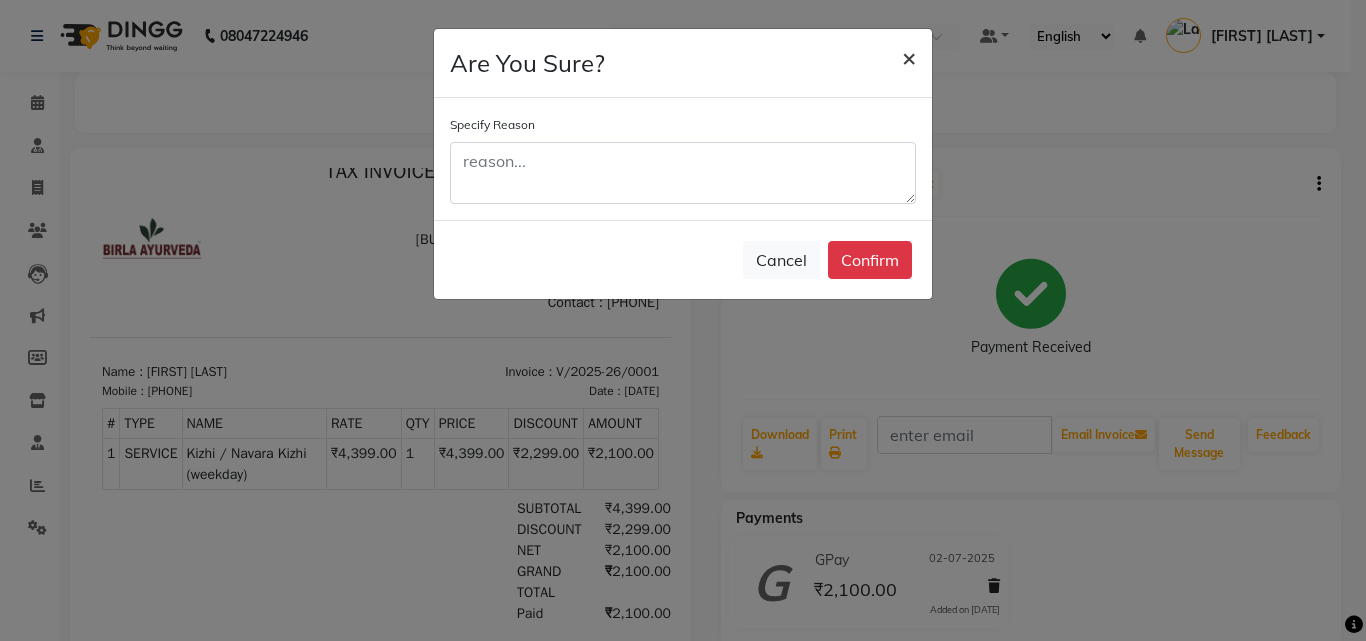 click on "×" 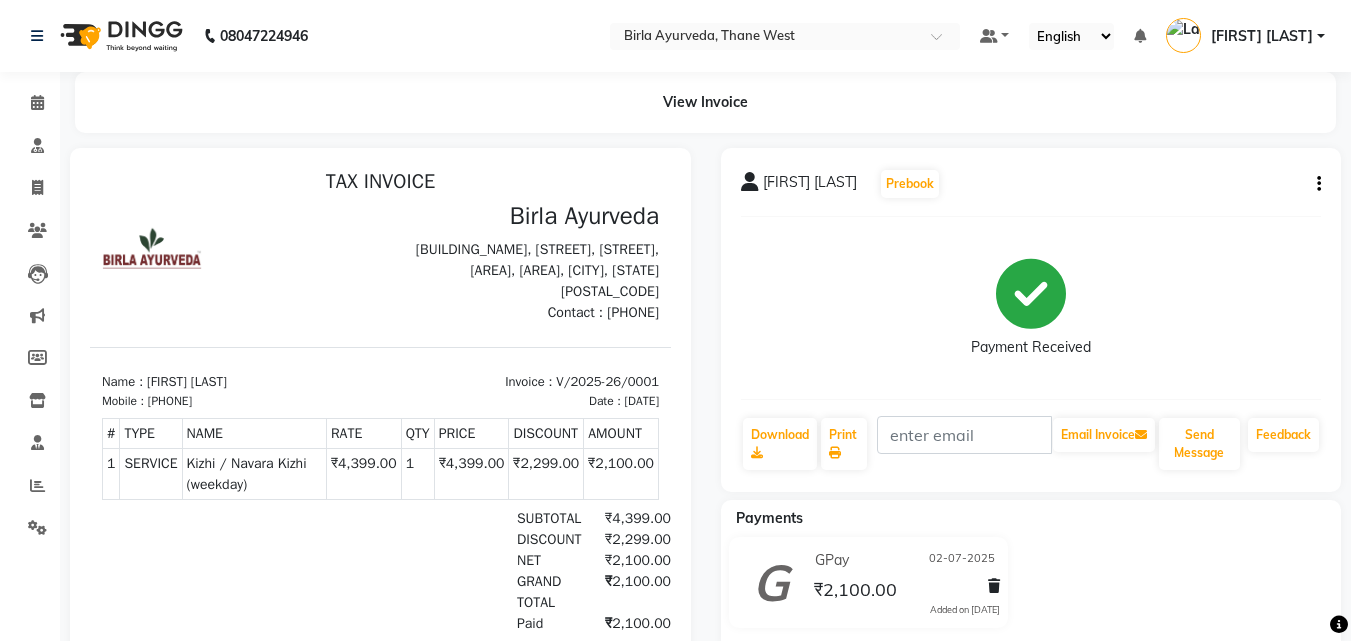 scroll, scrollTop: 0, scrollLeft: 0, axis: both 